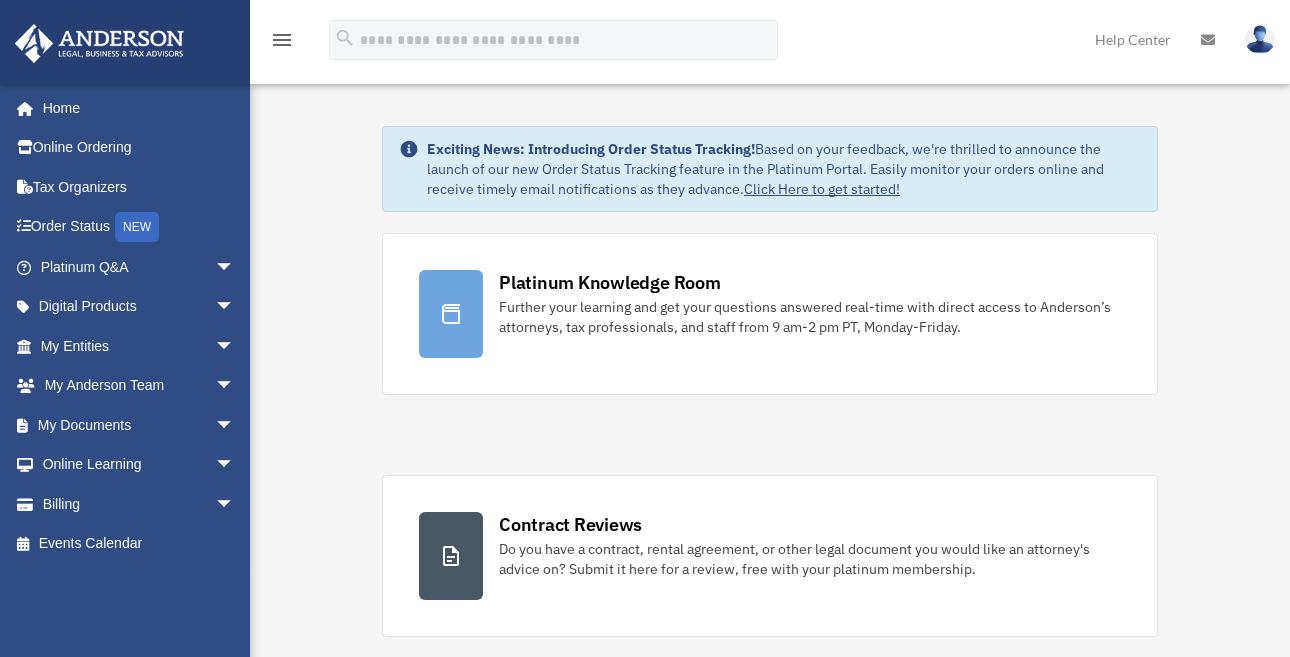 scroll, scrollTop: 0, scrollLeft: 0, axis: both 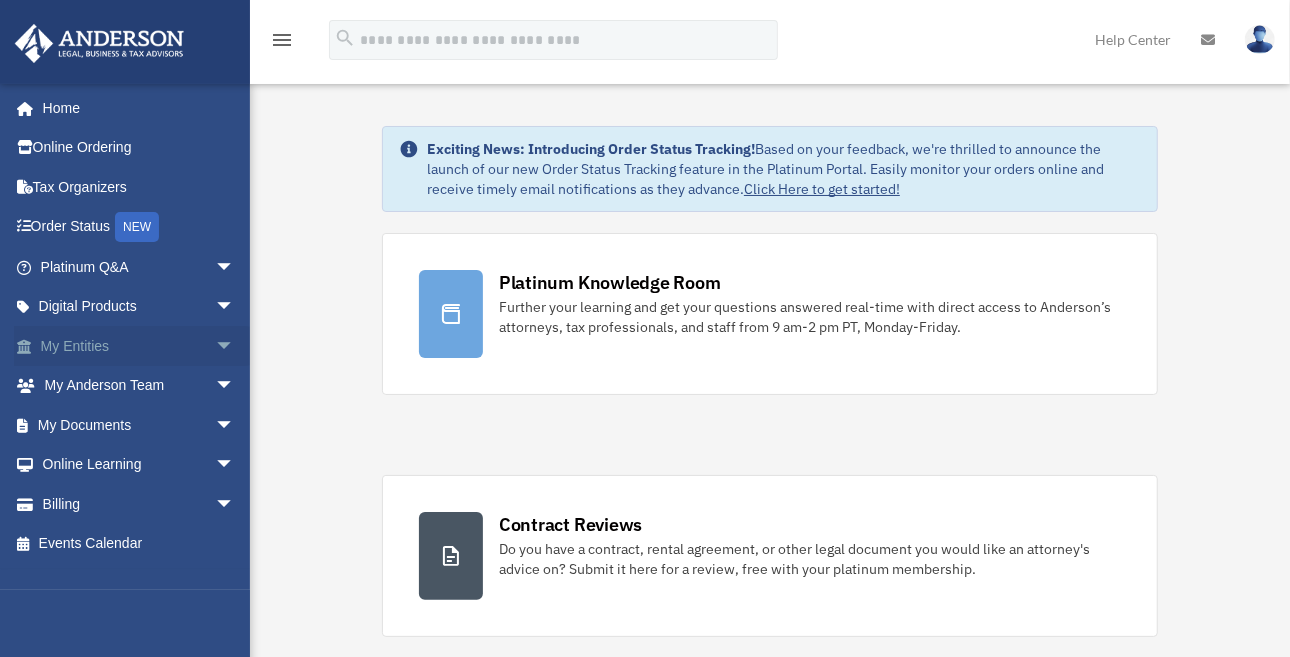 click on "My Entities arrow_drop_down" at bounding box center [139, 346] 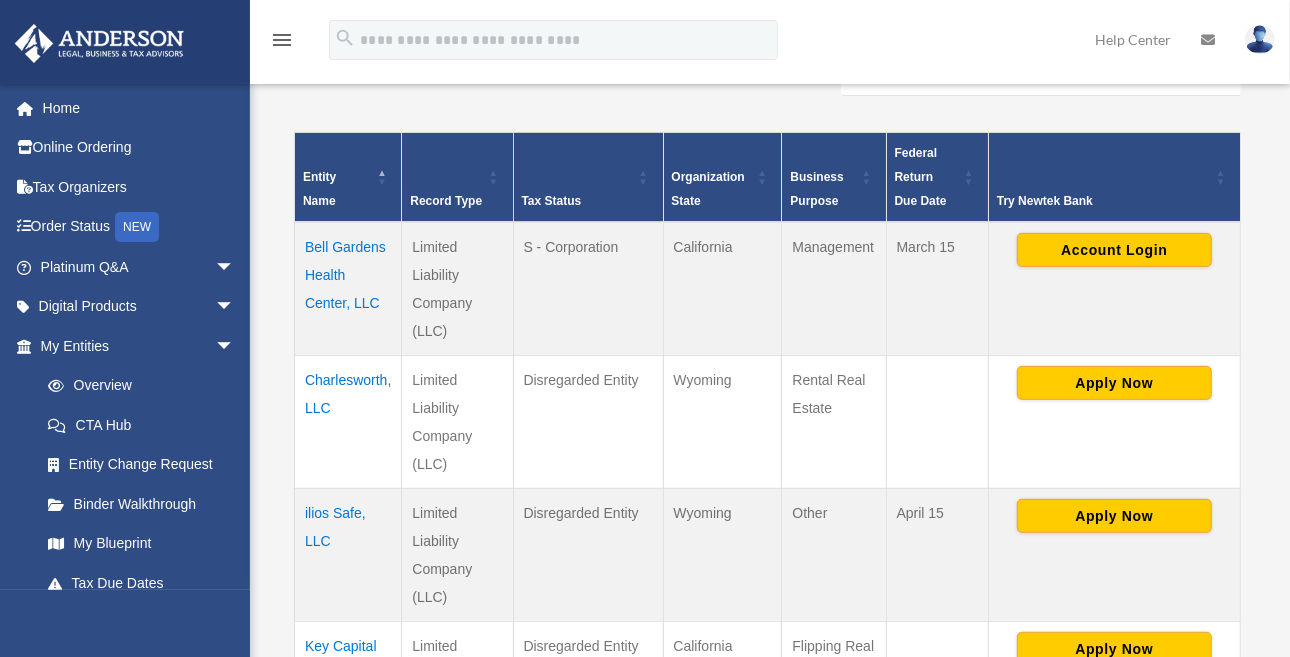 scroll, scrollTop: 400, scrollLeft: 0, axis: vertical 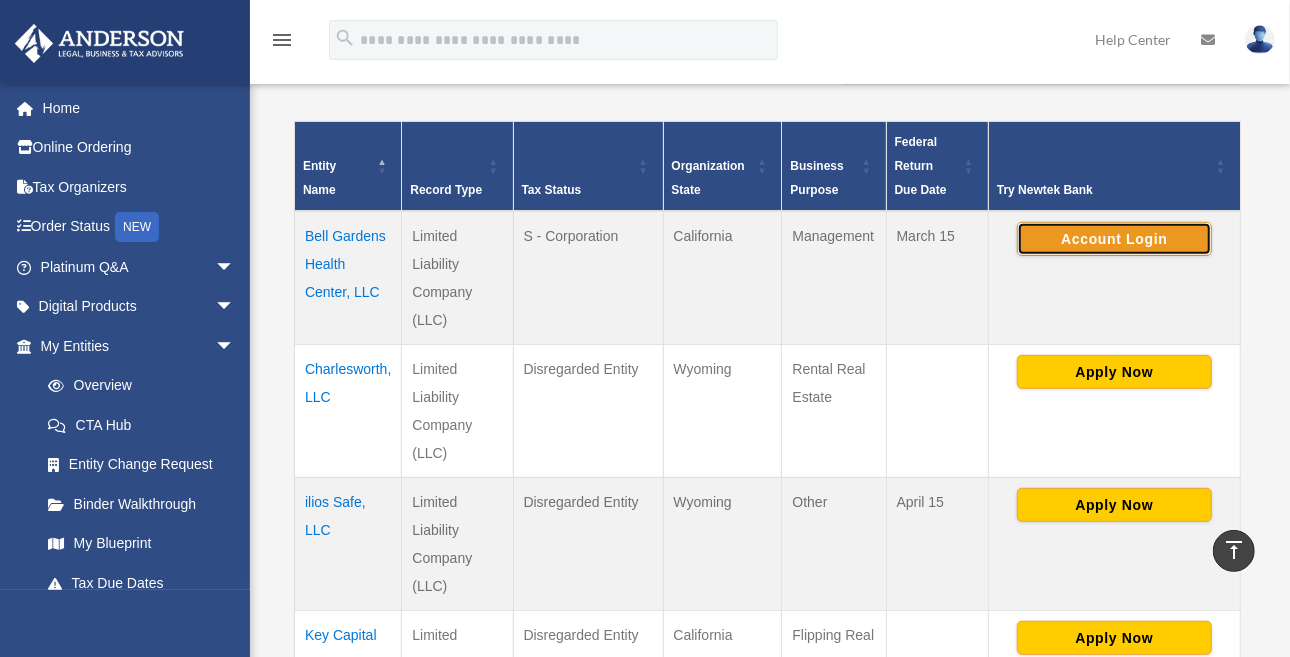 click on "Account Login" at bounding box center (1114, 239) 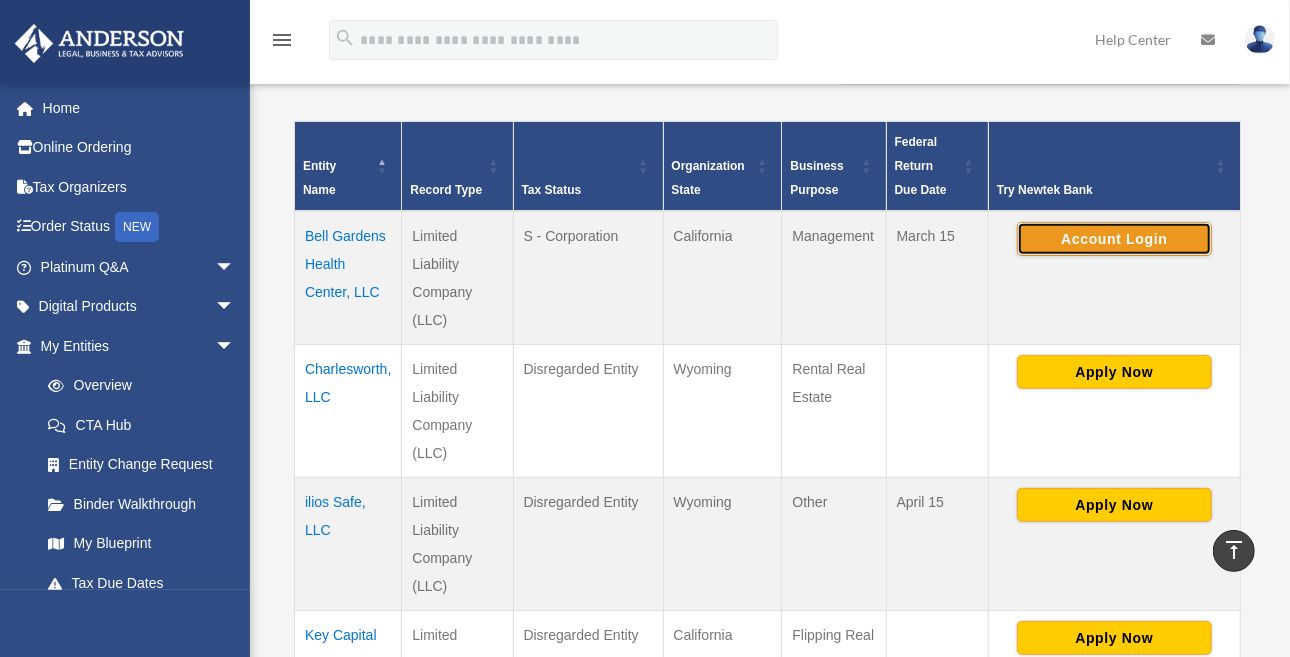 click on "Account Login" at bounding box center (1114, 239) 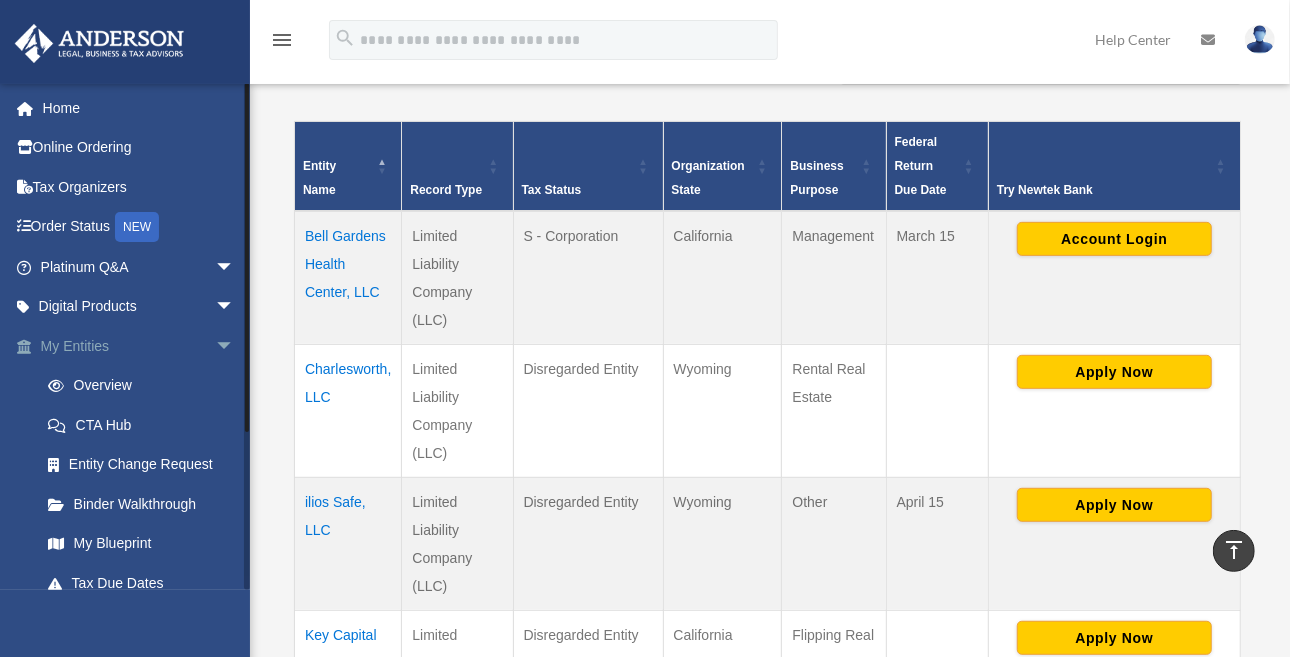 click on "My Entities arrow_drop_down" at bounding box center [139, 346] 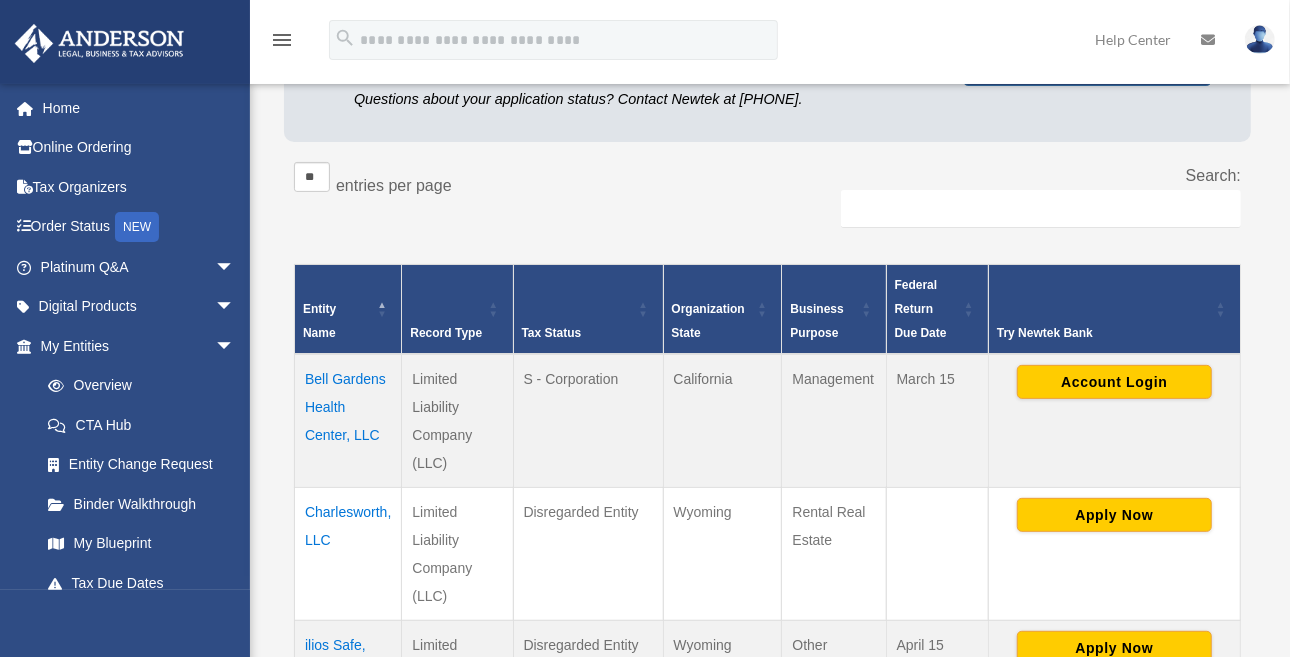 scroll, scrollTop: 300, scrollLeft: 0, axis: vertical 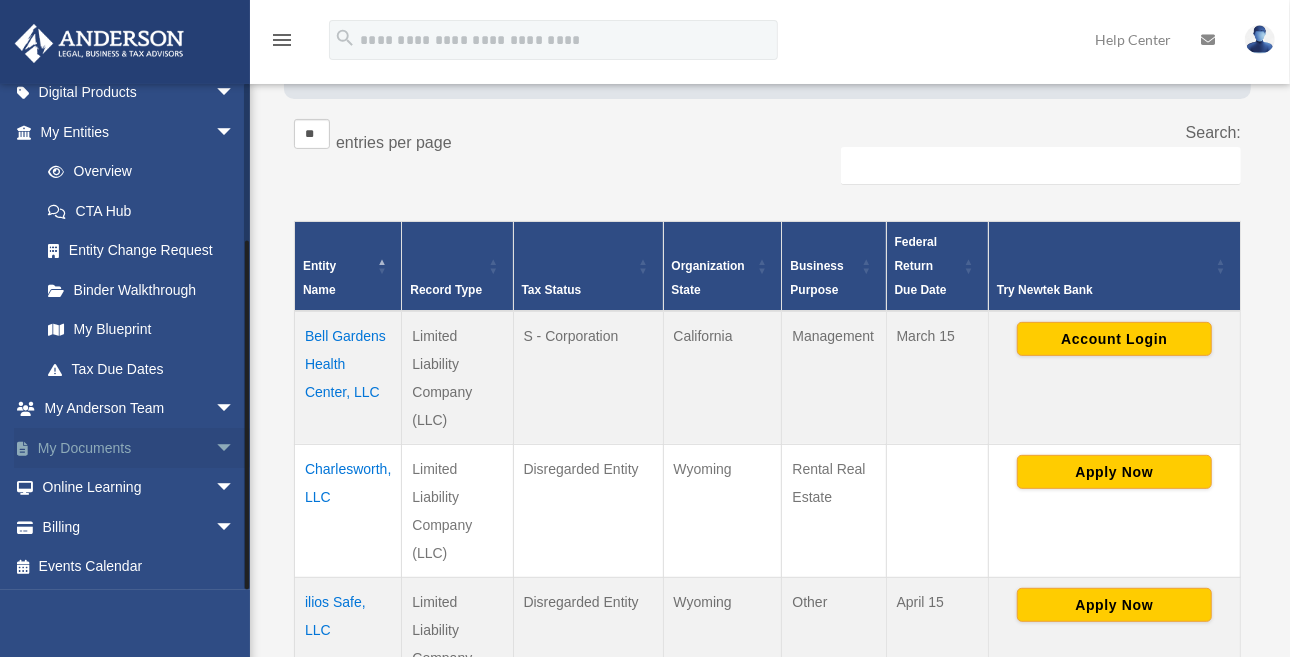click on "My Documents arrow_drop_down" at bounding box center [139, 448] 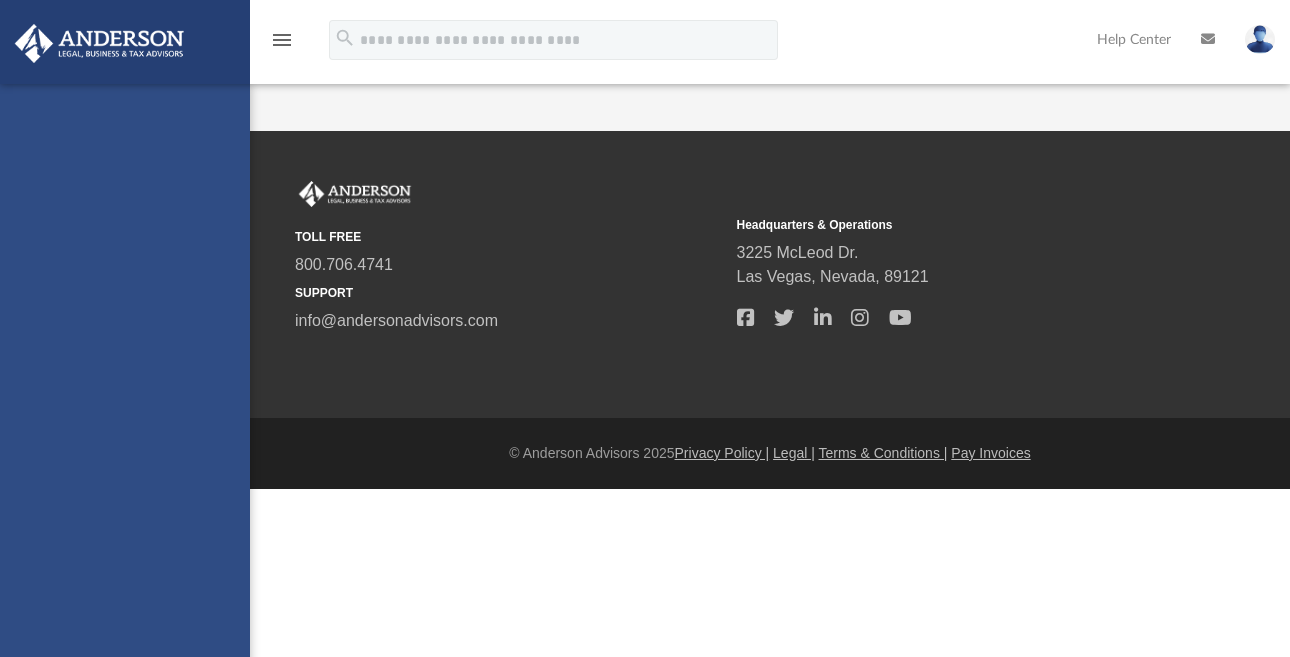 scroll, scrollTop: 0, scrollLeft: 0, axis: both 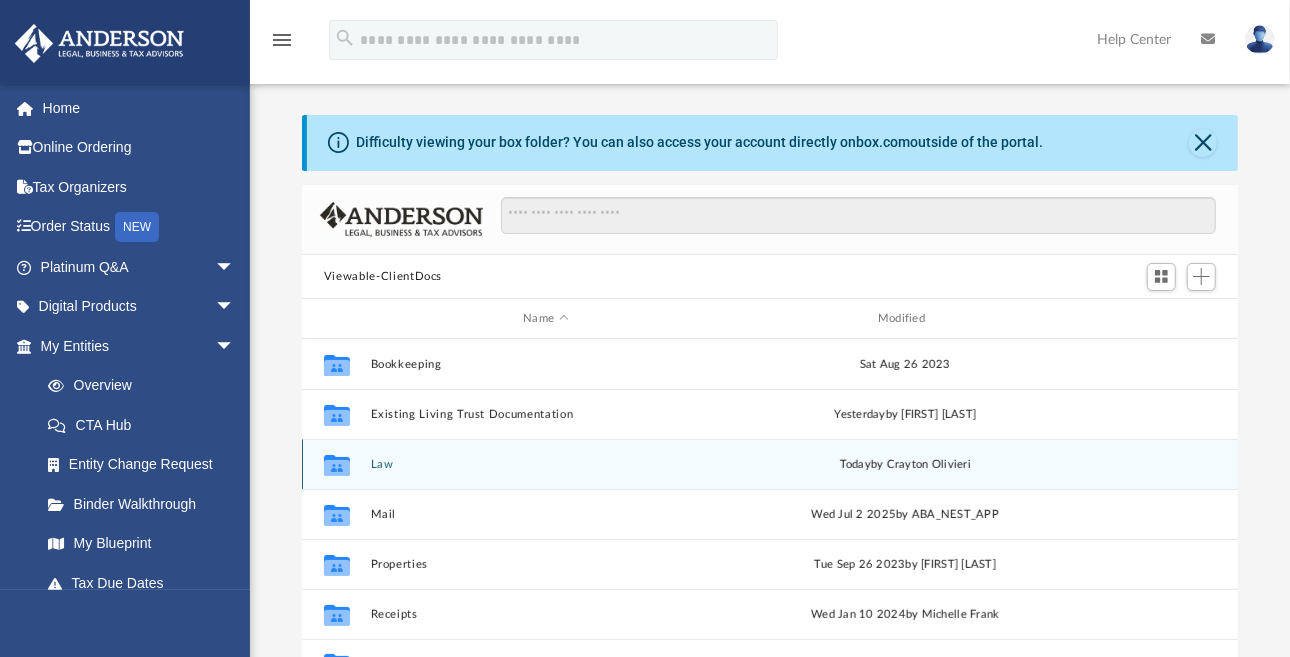 click on "Law" at bounding box center [546, 464] 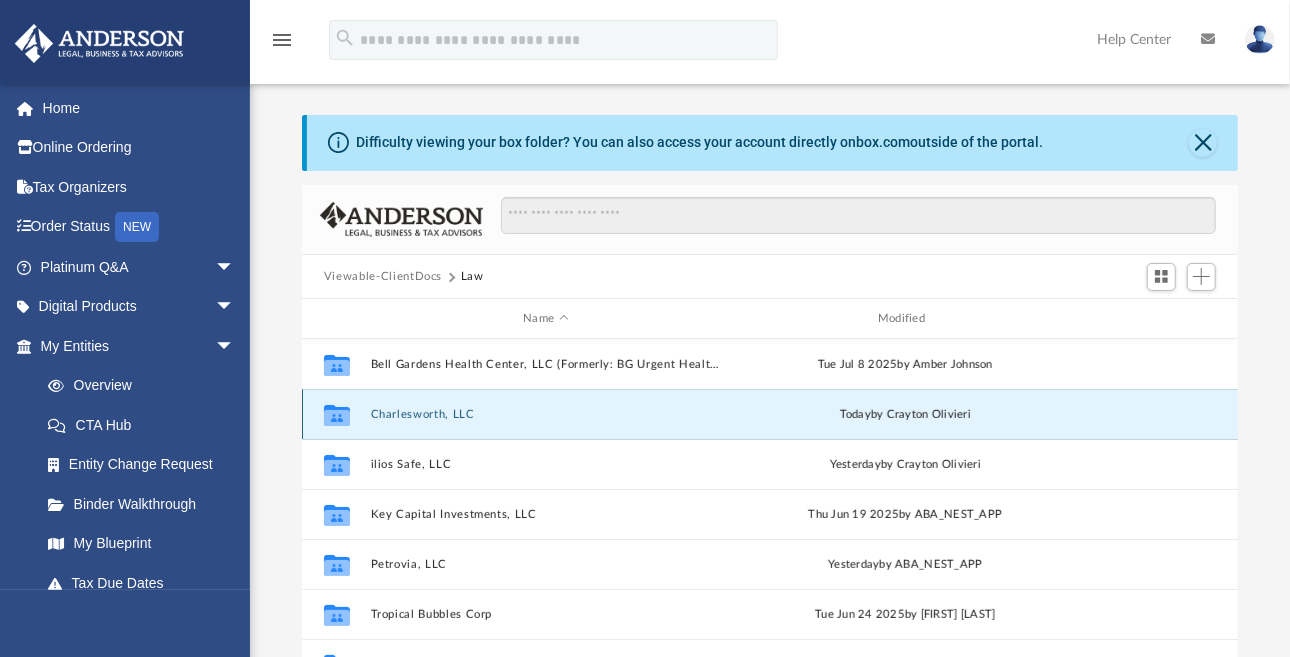 click on "Charlesworth, LLC" at bounding box center [546, 414] 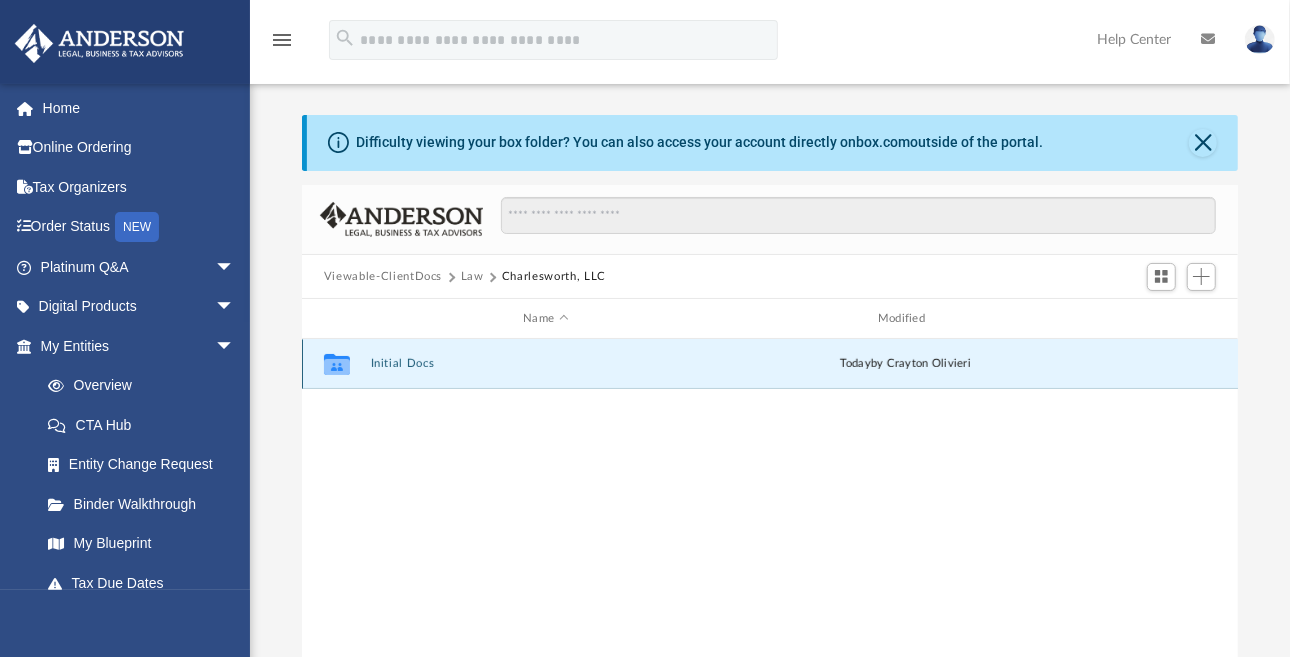 click on "Initial Docs" at bounding box center (546, 364) 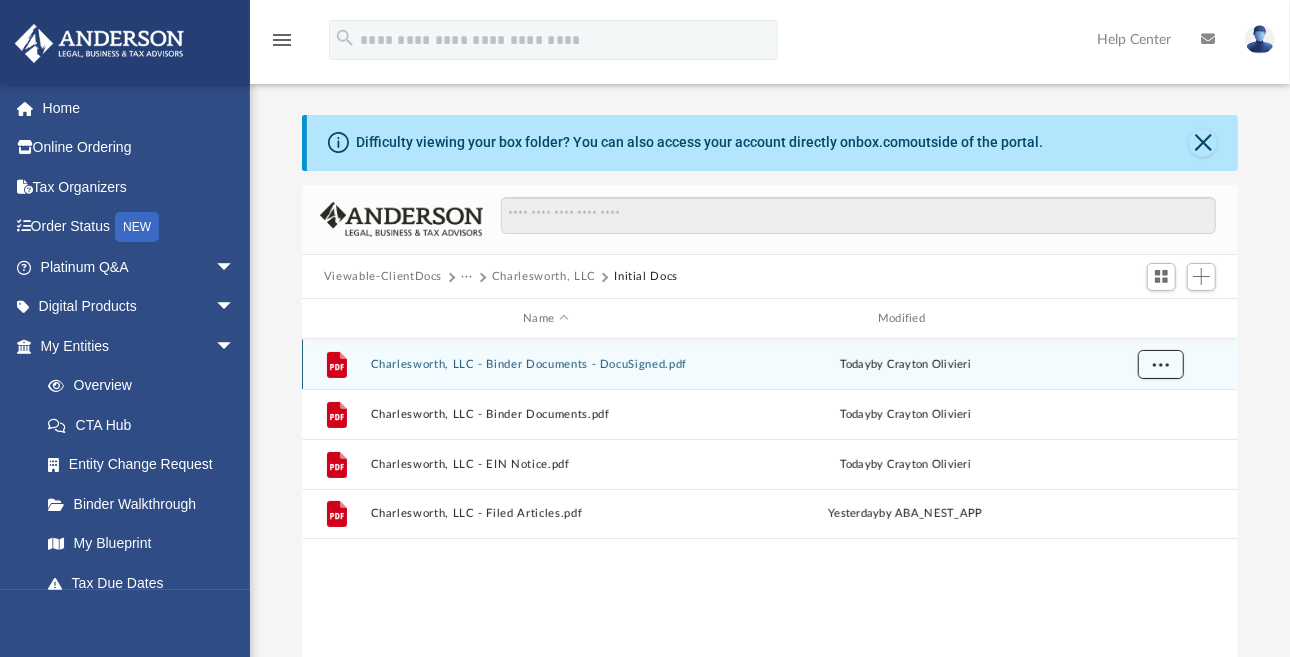 click at bounding box center (1161, 365) 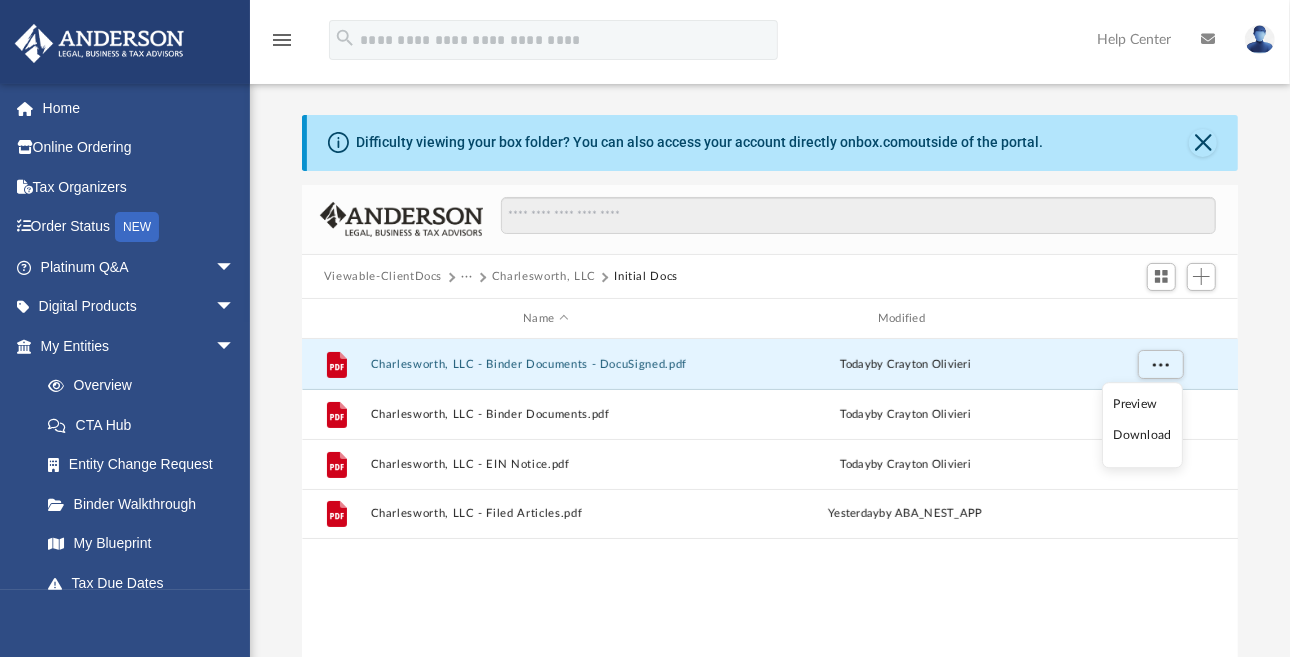 click on "Download" at bounding box center [1143, 436] 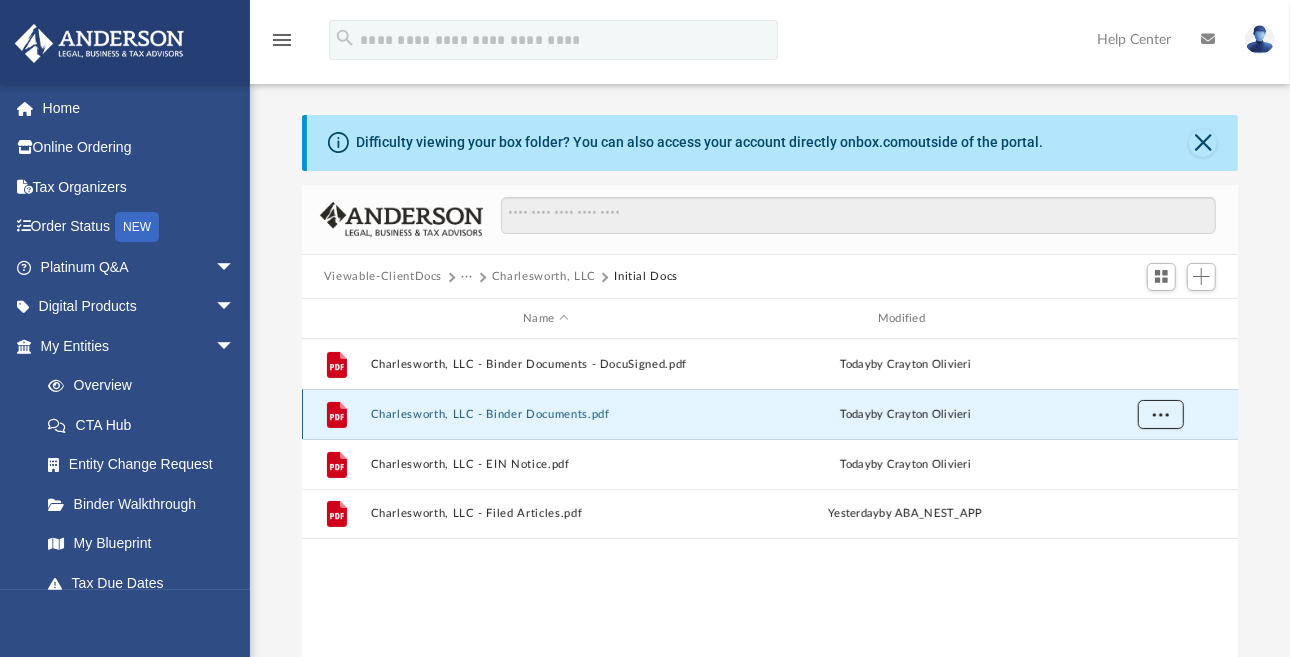 click at bounding box center [1161, 415] 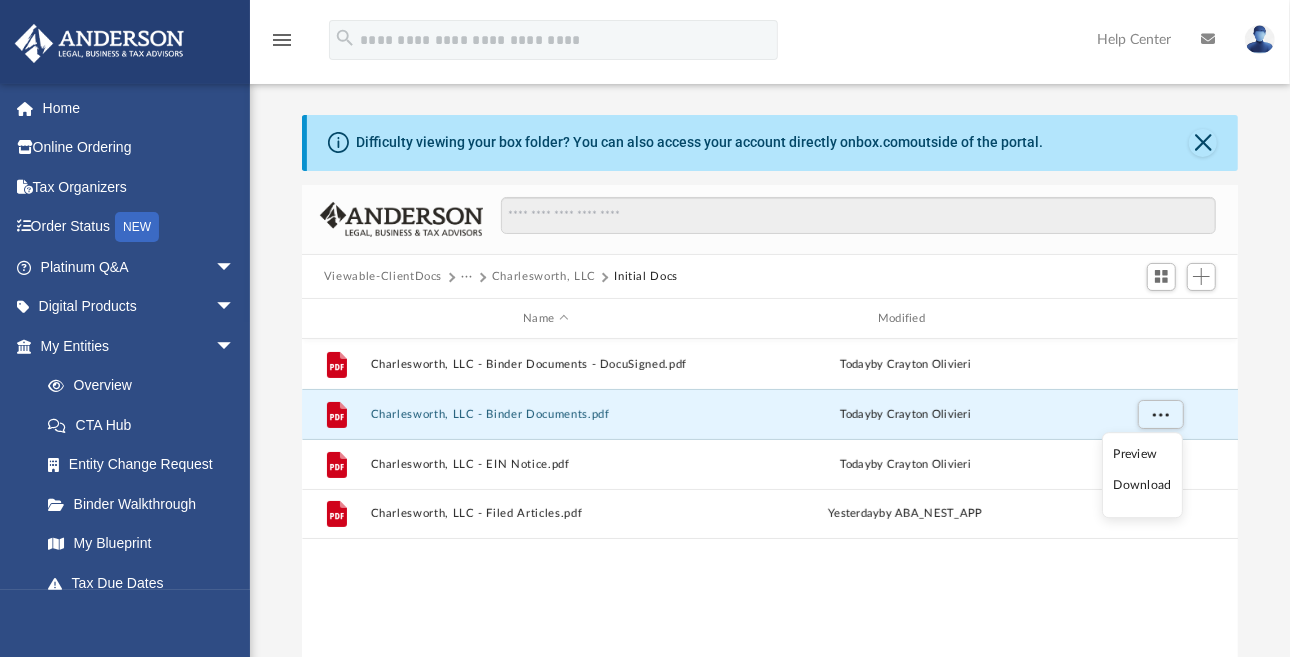click on "Download" at bounding box center (1143, 486) 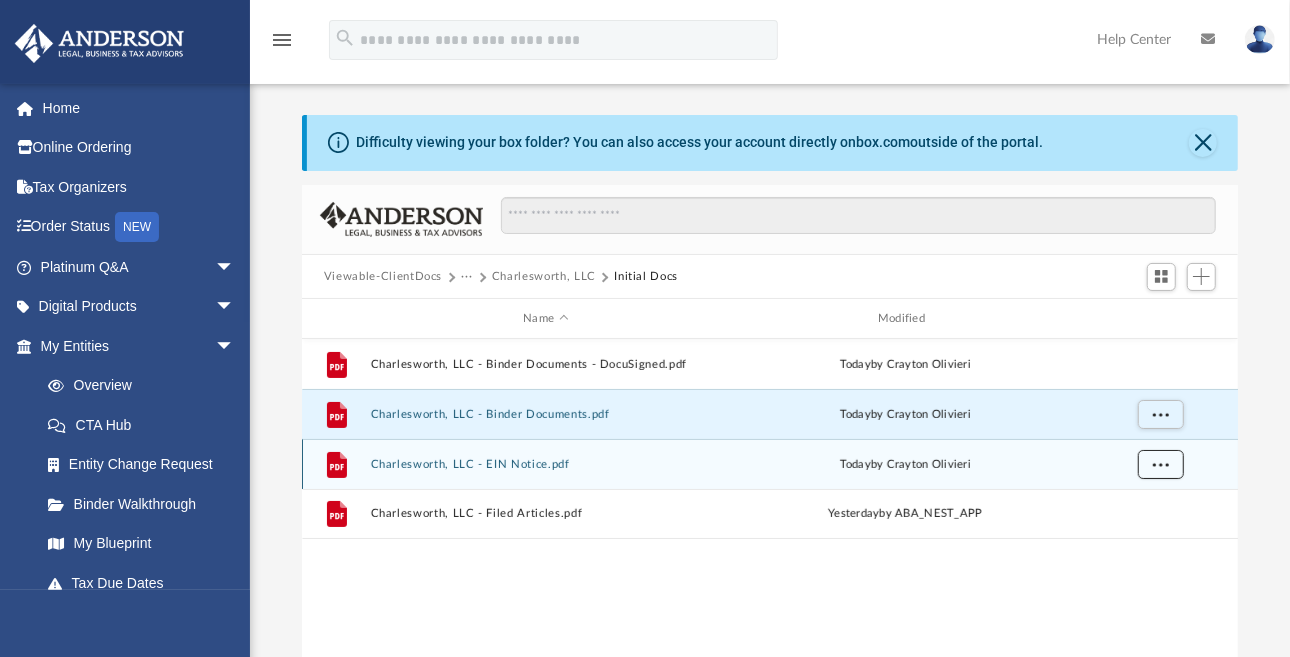 click at bounding box center (1161, 465) 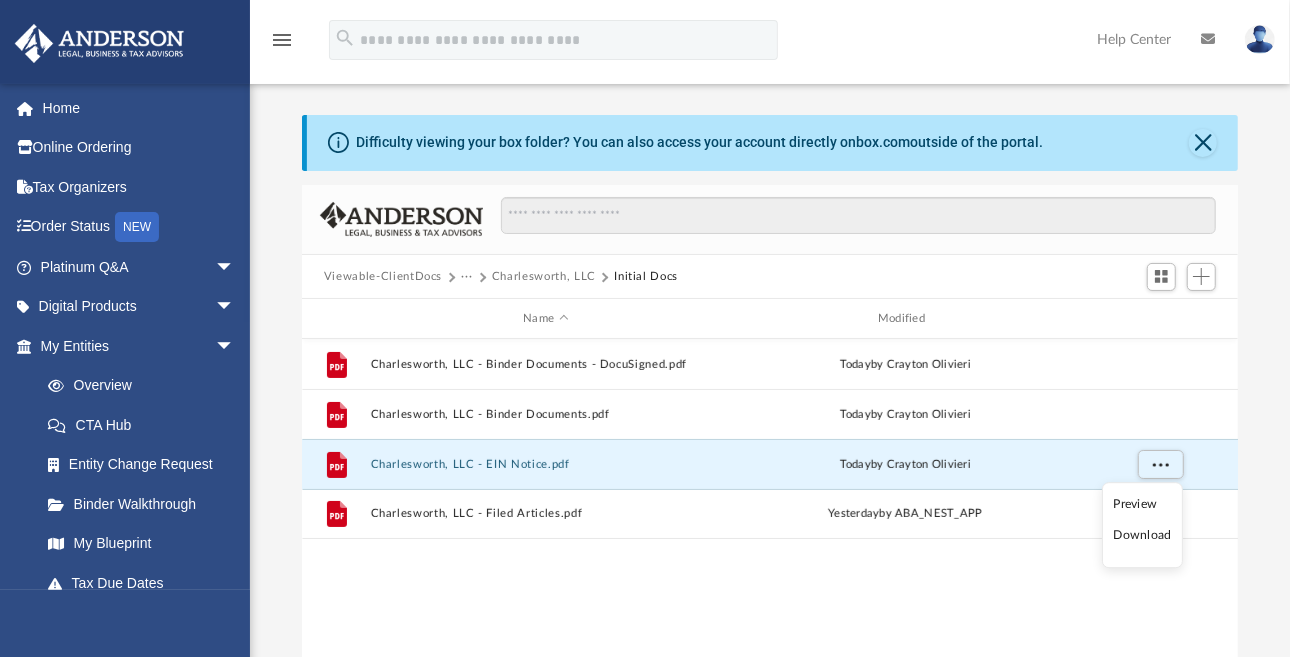 click on "Download" at bounding box center [1143, 536] 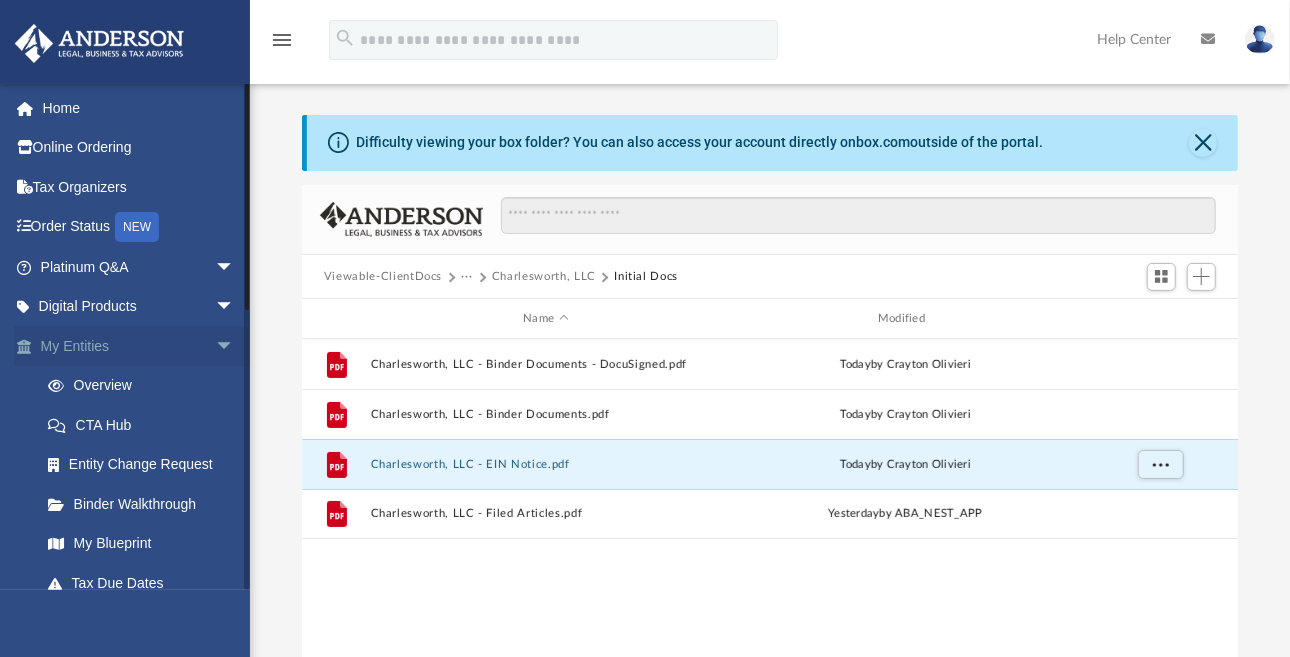 click on "My Entities arrow_drop_down" at bounding box center [139, 346] 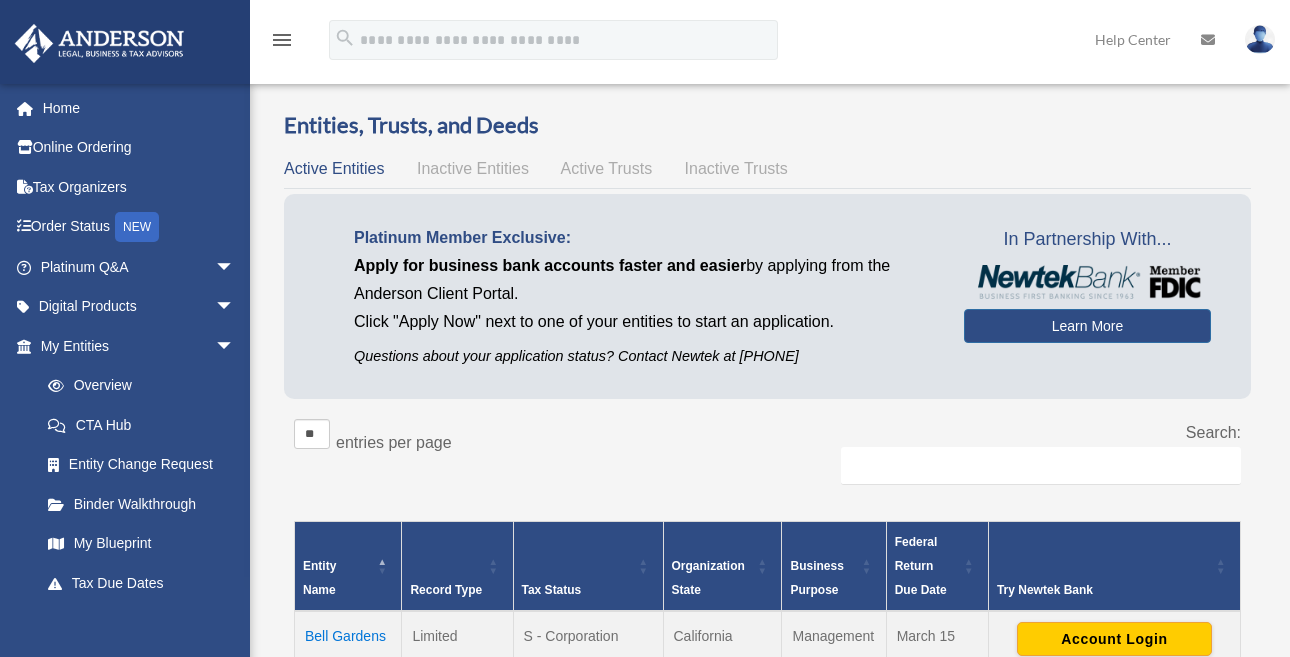 scroll, scrollTop: 0, scrollLeft: 0, axis: both 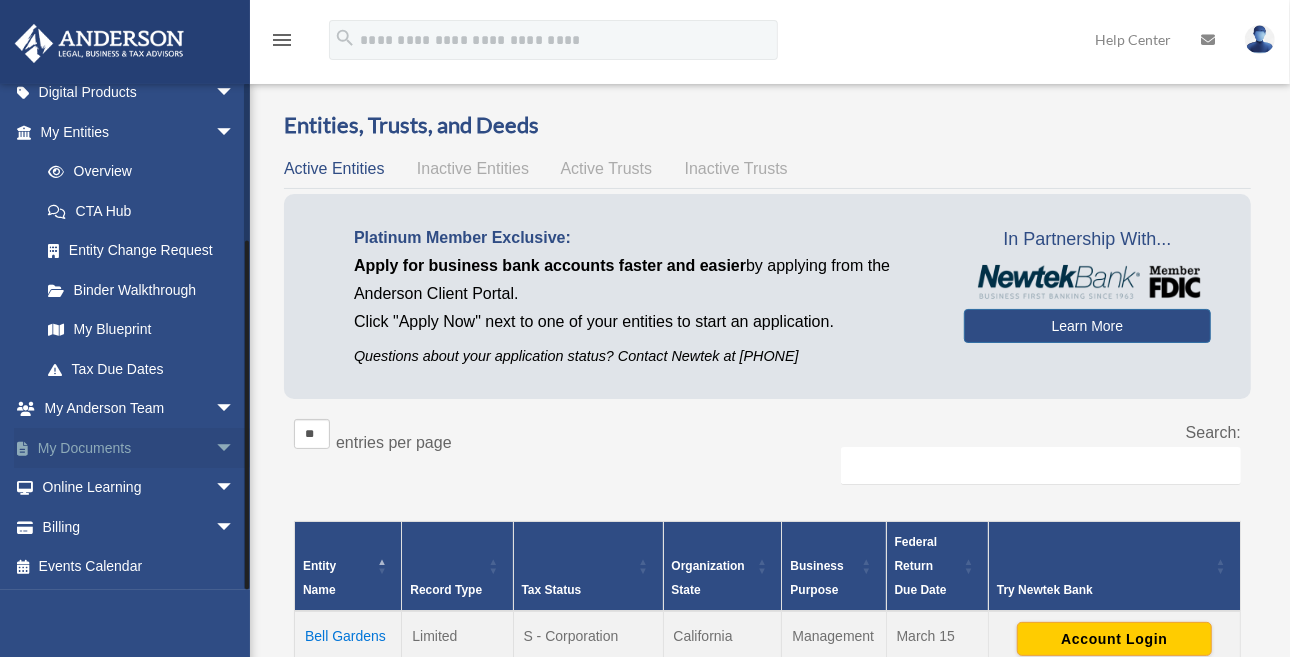 click on "My Documents arrow_drop_down" at bounding box center [139, 448] 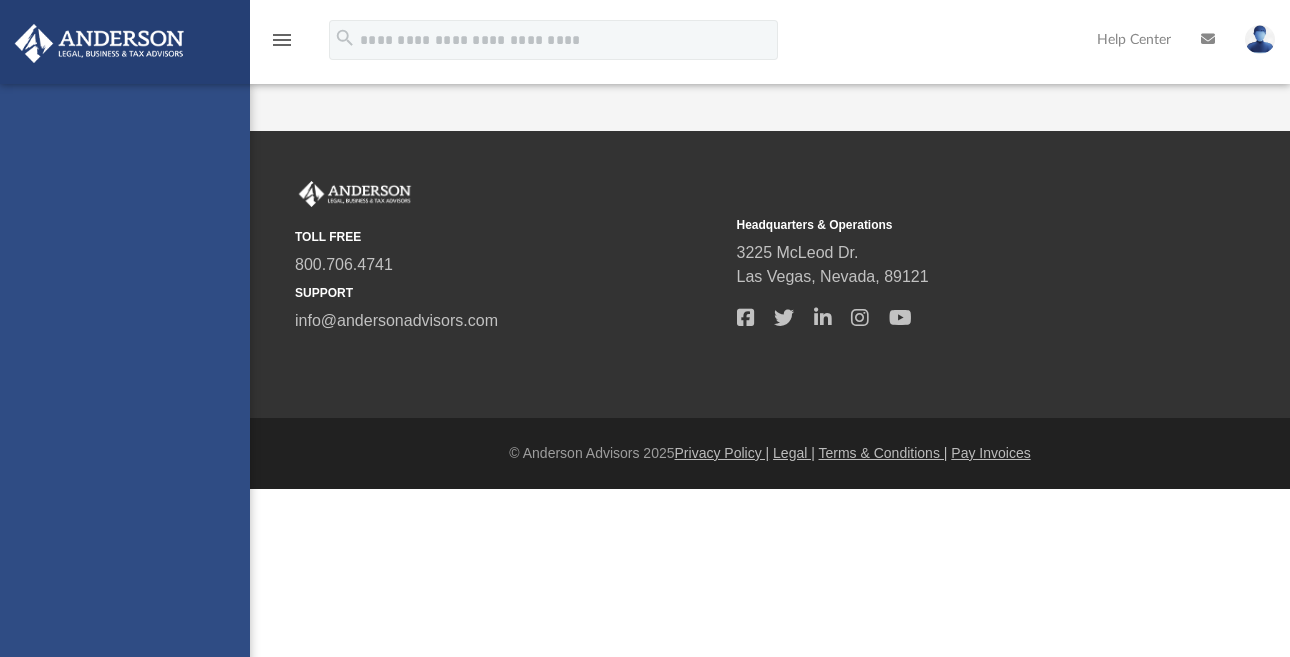 scroll, scrollTop: 0, scrollLeft: 0, axis: both 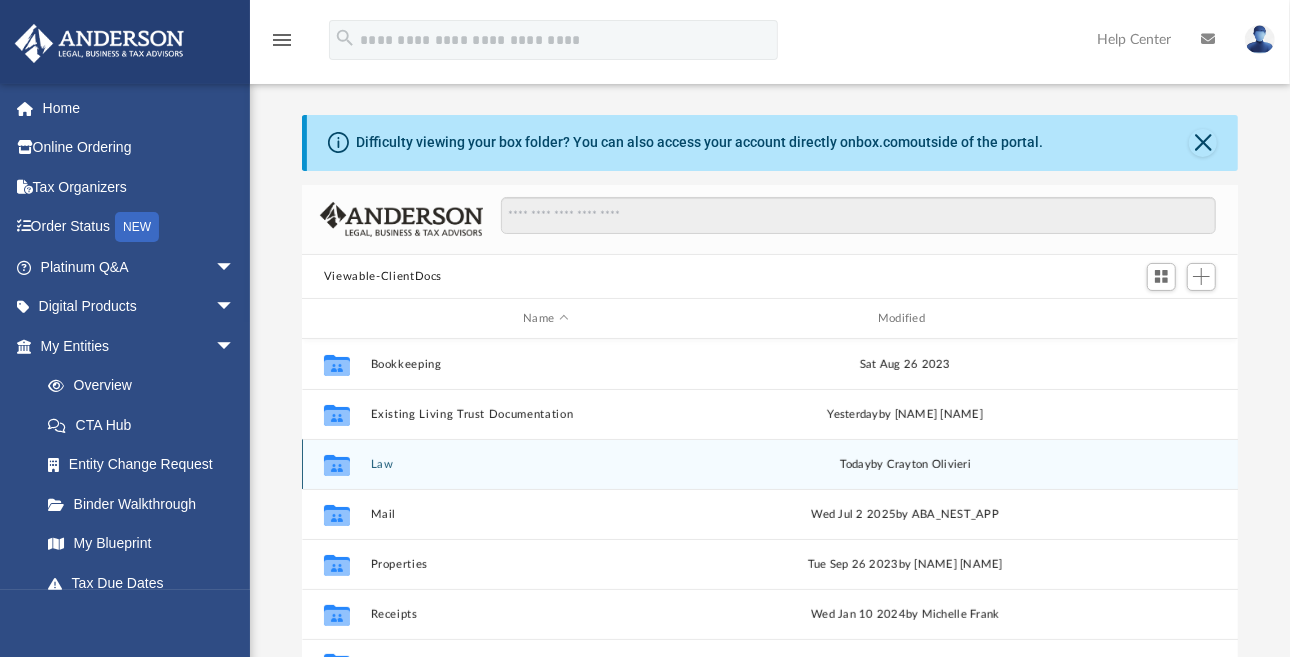 click on "Law" at bounding box center (546, 464) 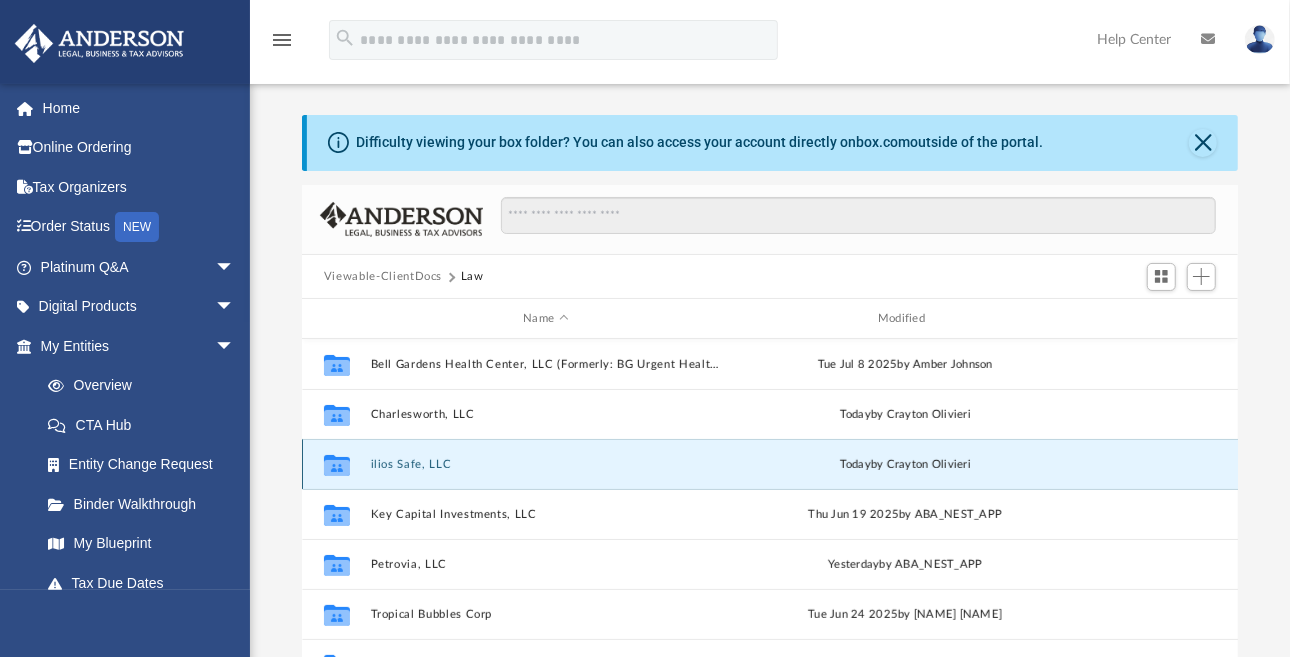 click on "ilios Safe, LLC" at bounding box center [546, 464] 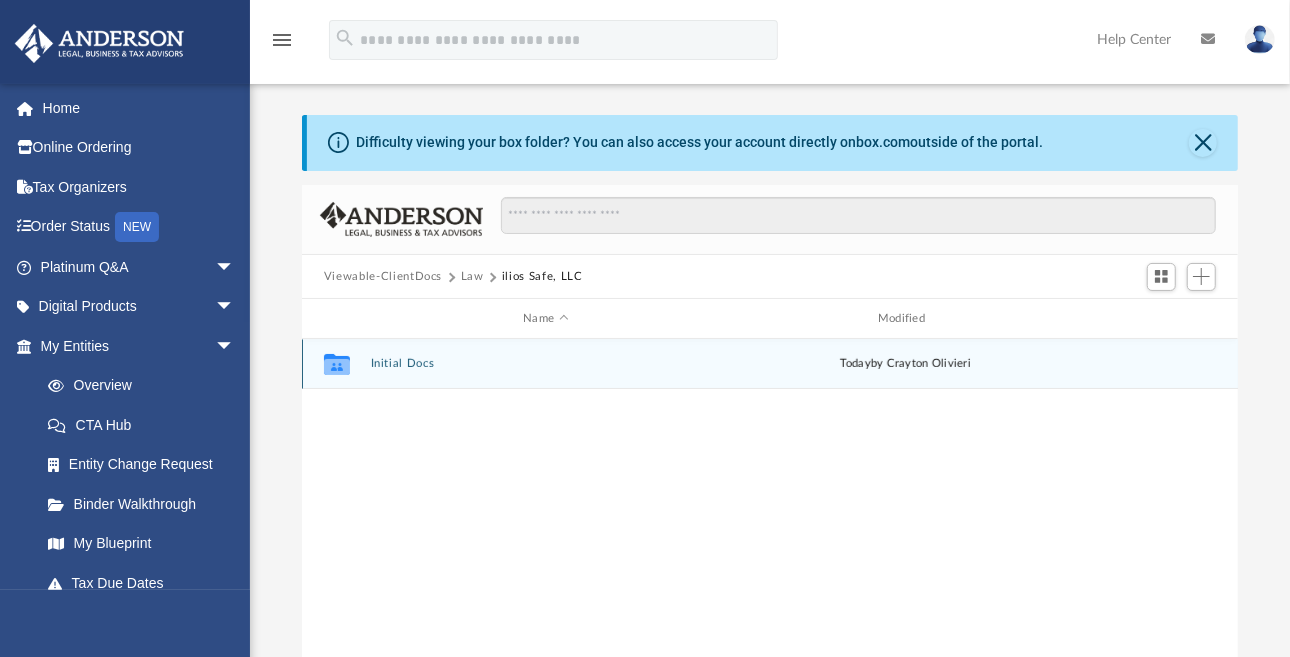 click on "Initial Docs" at bounding box center (546, 364) 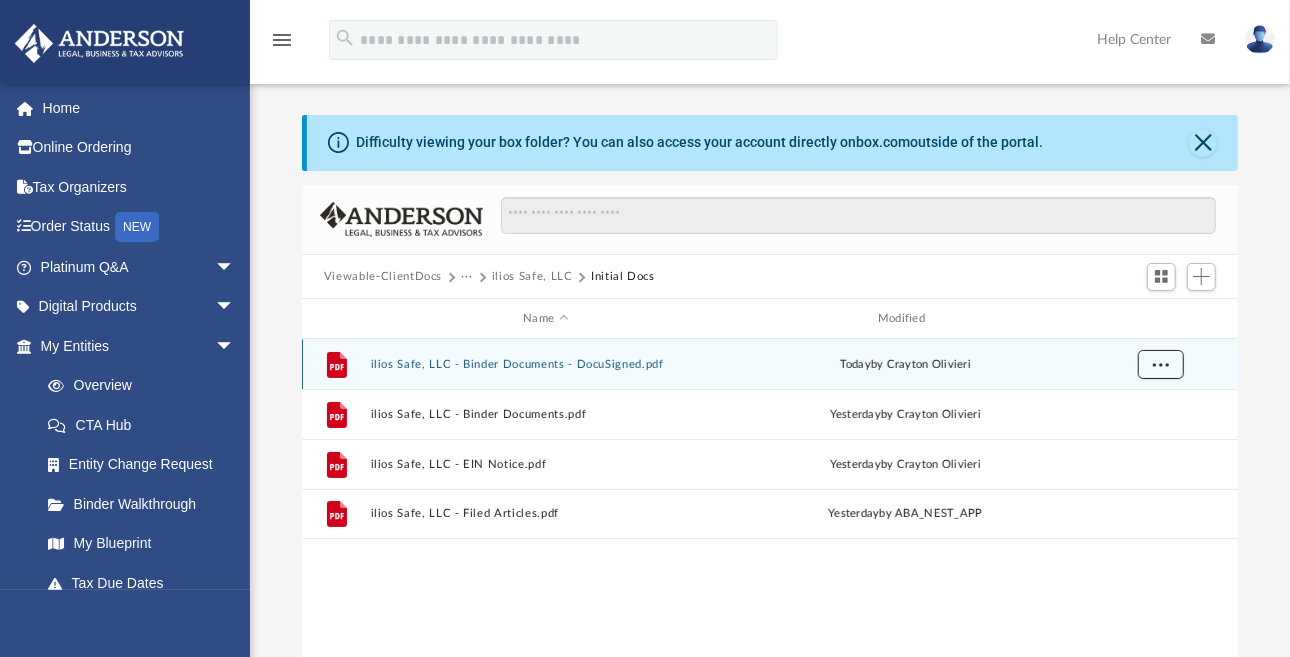 click at bounding box center (1161, 365) 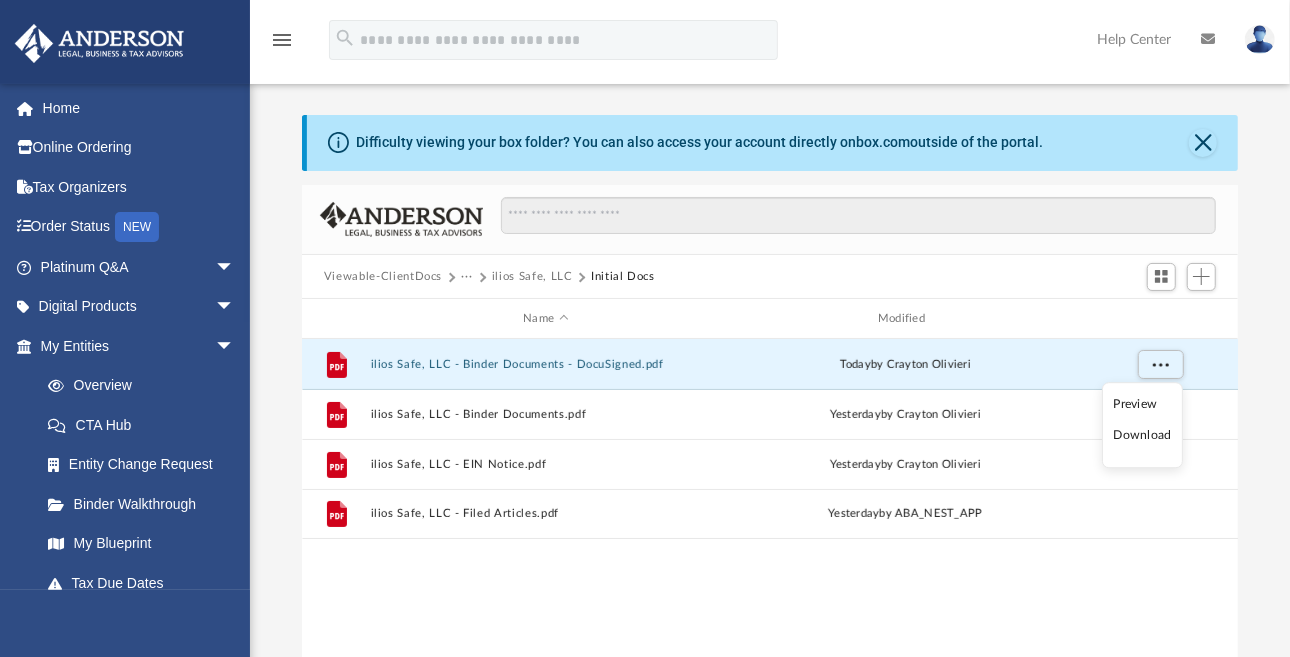 click on "Download" at bounding box center (1143, 436) 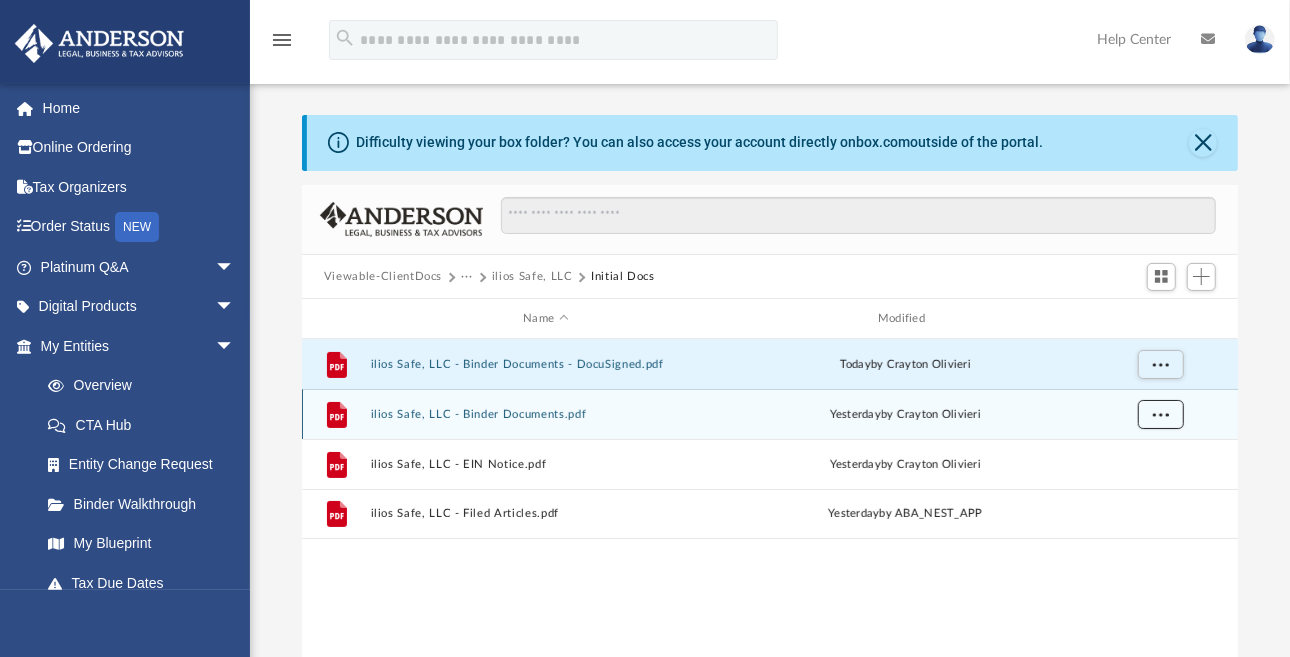 click at bounding box center (1161, 415) 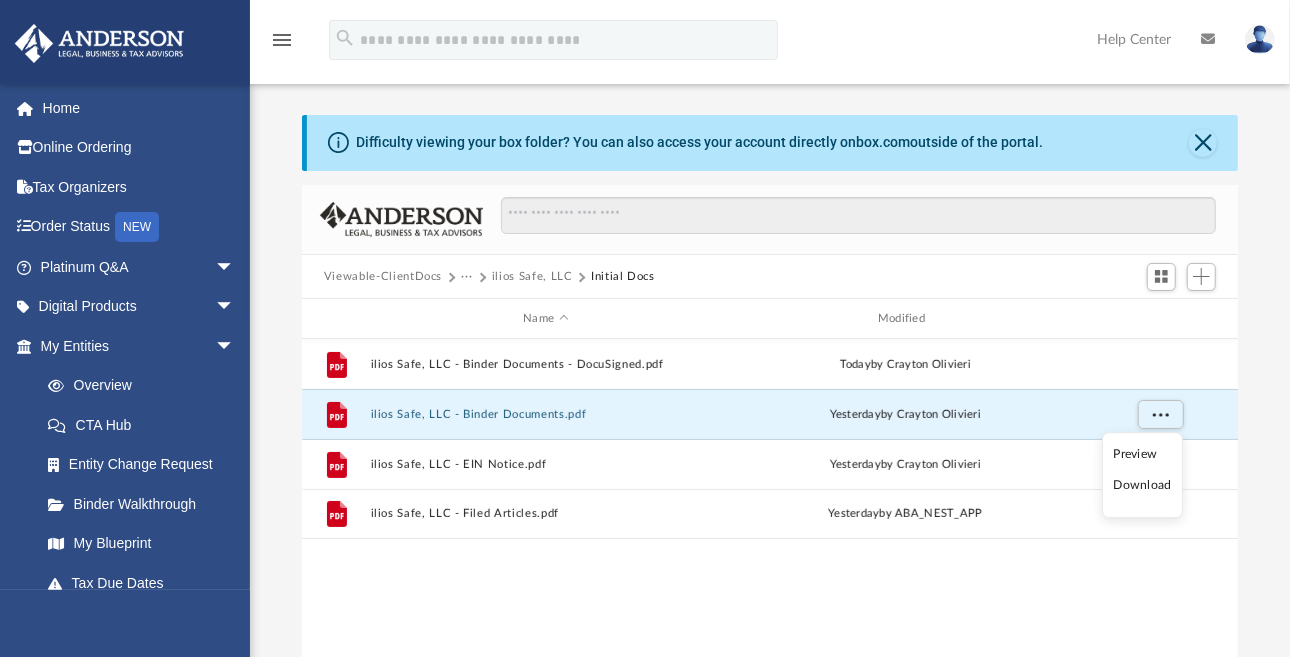 click on "Download" at bounding box center [1143, 486] 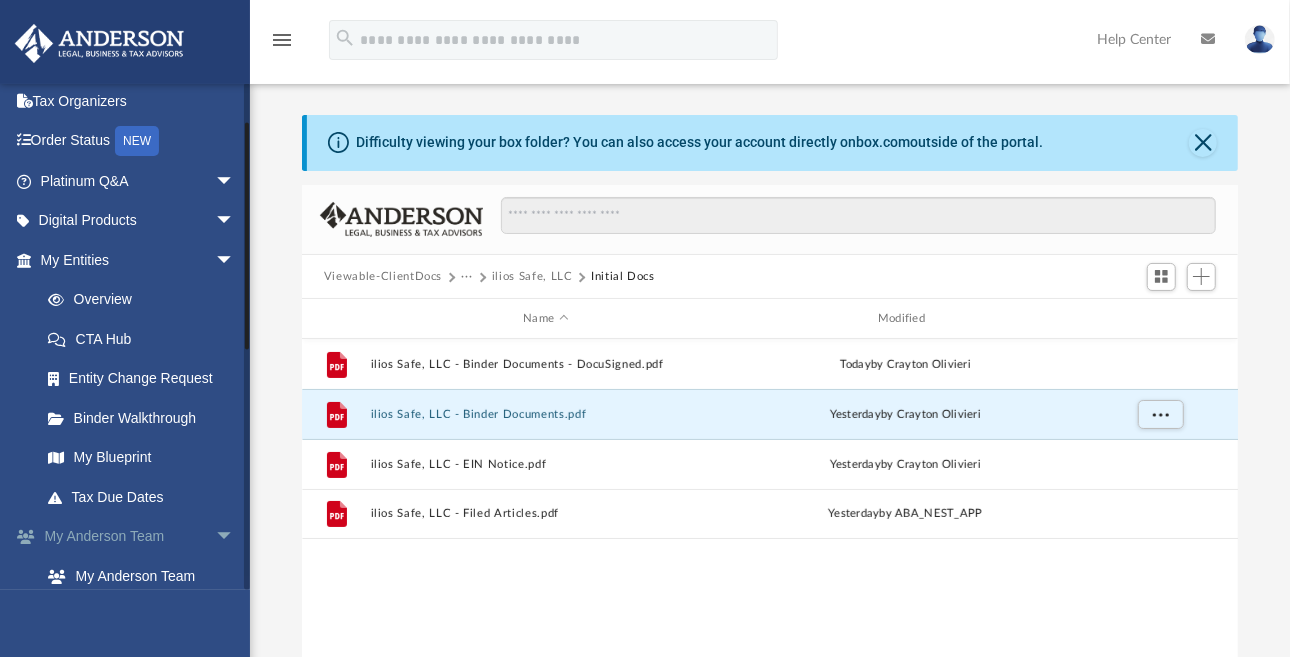 scroll, scrollTop: 500, scrollLeft: 0, axis: vertical 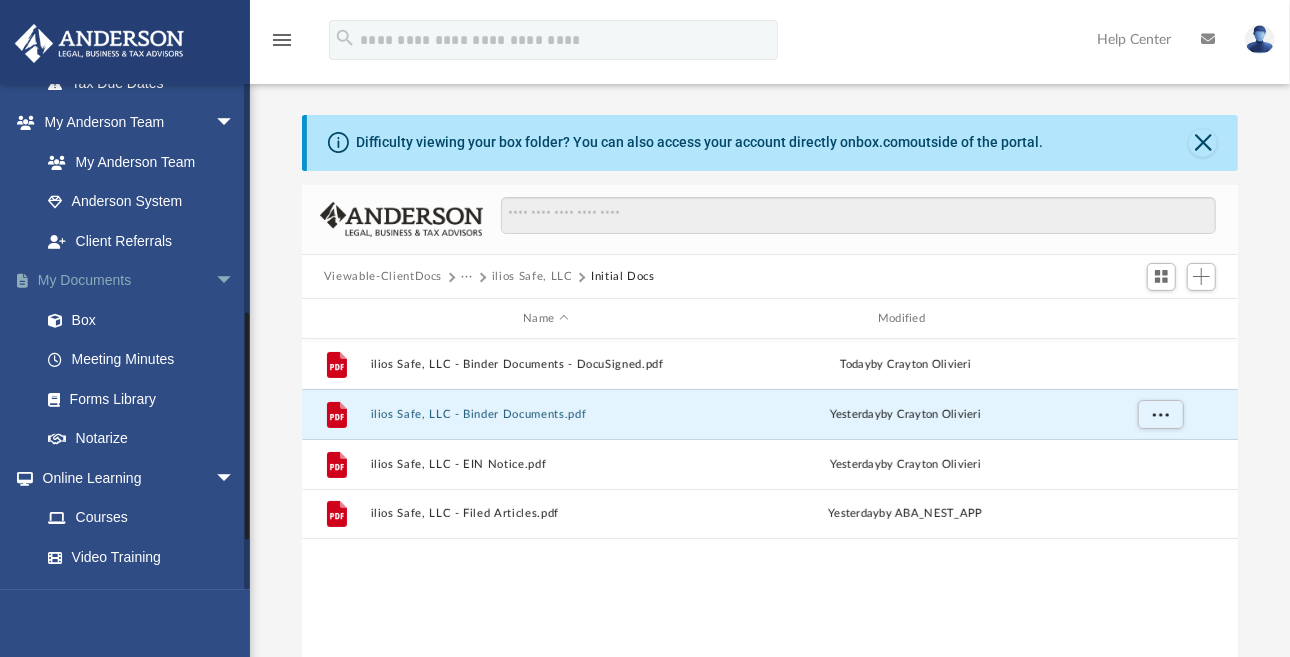 click on "My Documents arrow_drop_down" at bounding box center [139, 281] 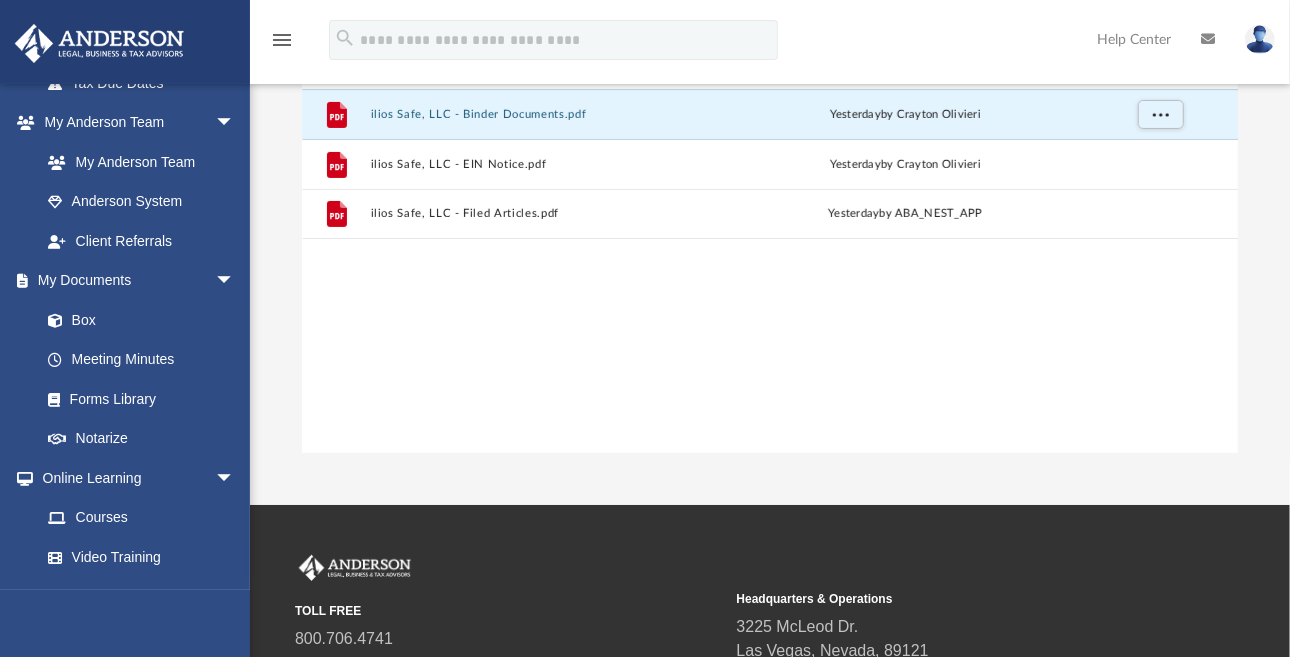 scroll, scrollTop: 0, scrollLeft: 0, axis: both 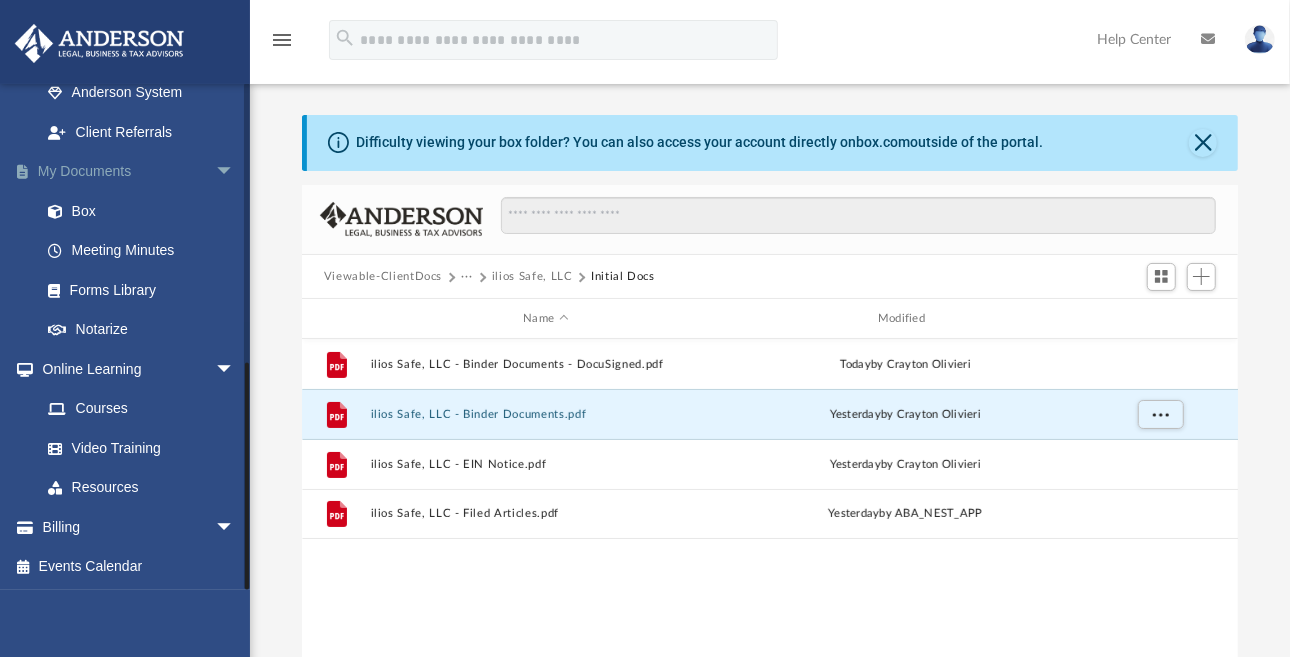 click on "My Documents arrow_drop_down" at bounding box center (139, 172) 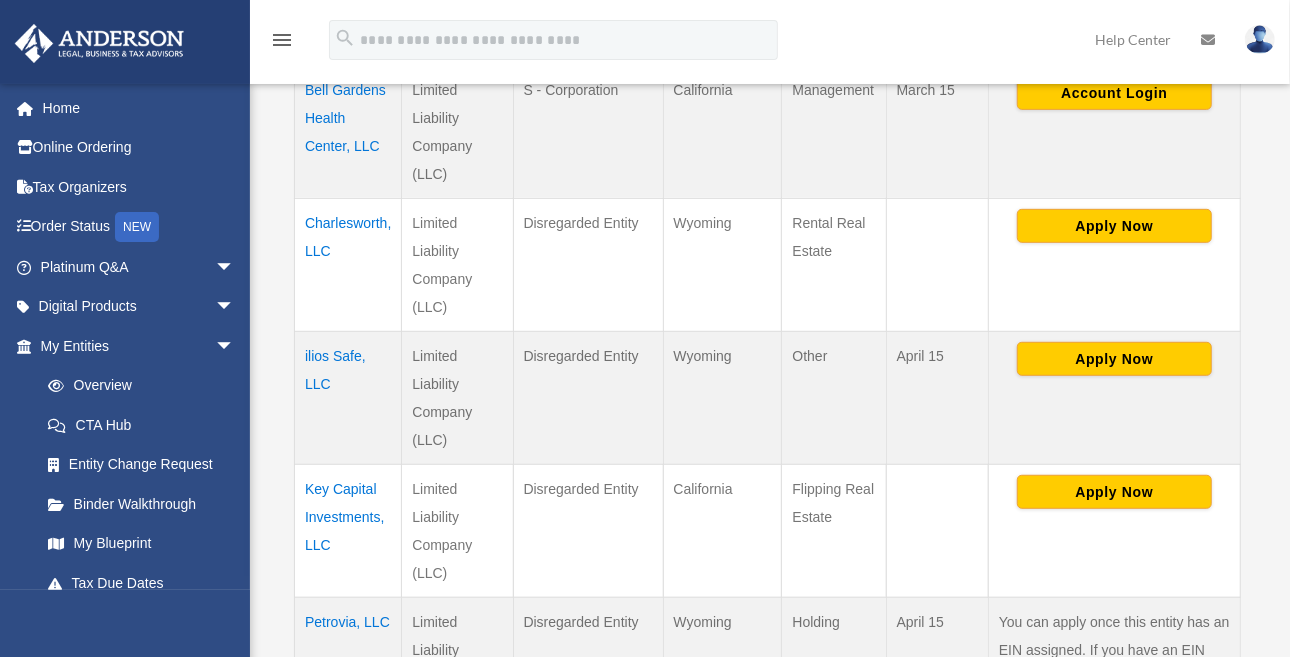 scroll, scrollTop: 600, scrollLeft: 0, axis: vertical 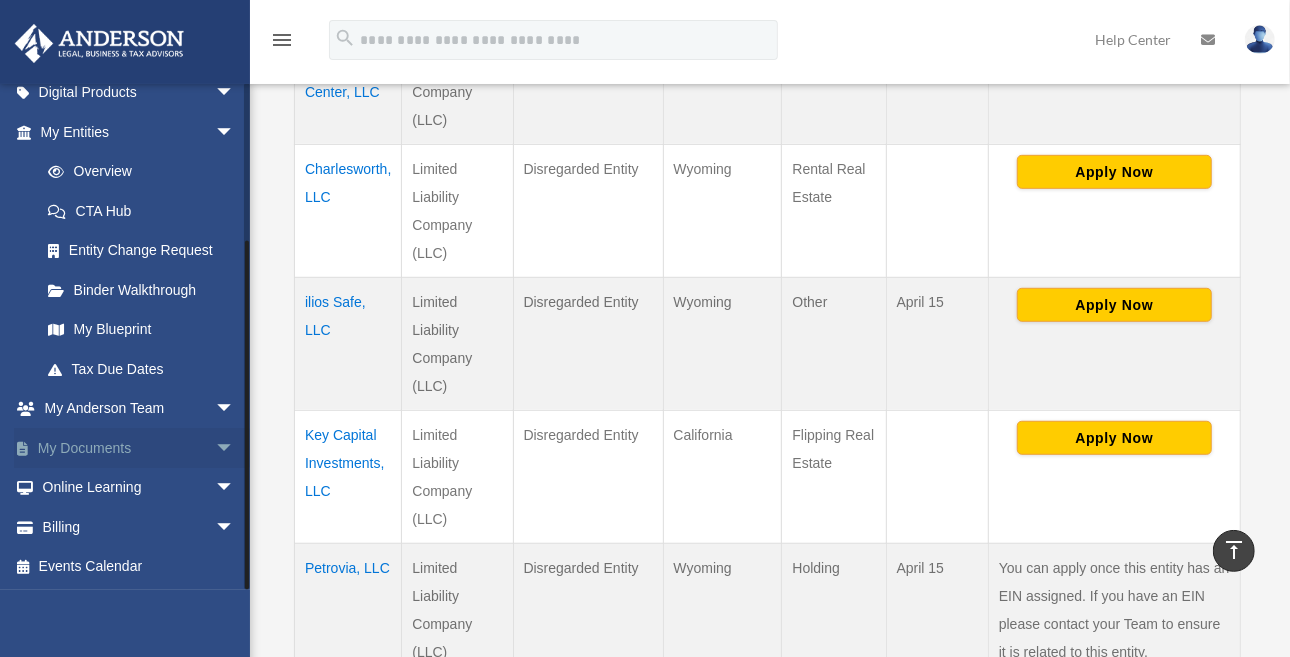 click on "My Documents arrow_drop_down" at bounding box center (139, 448) 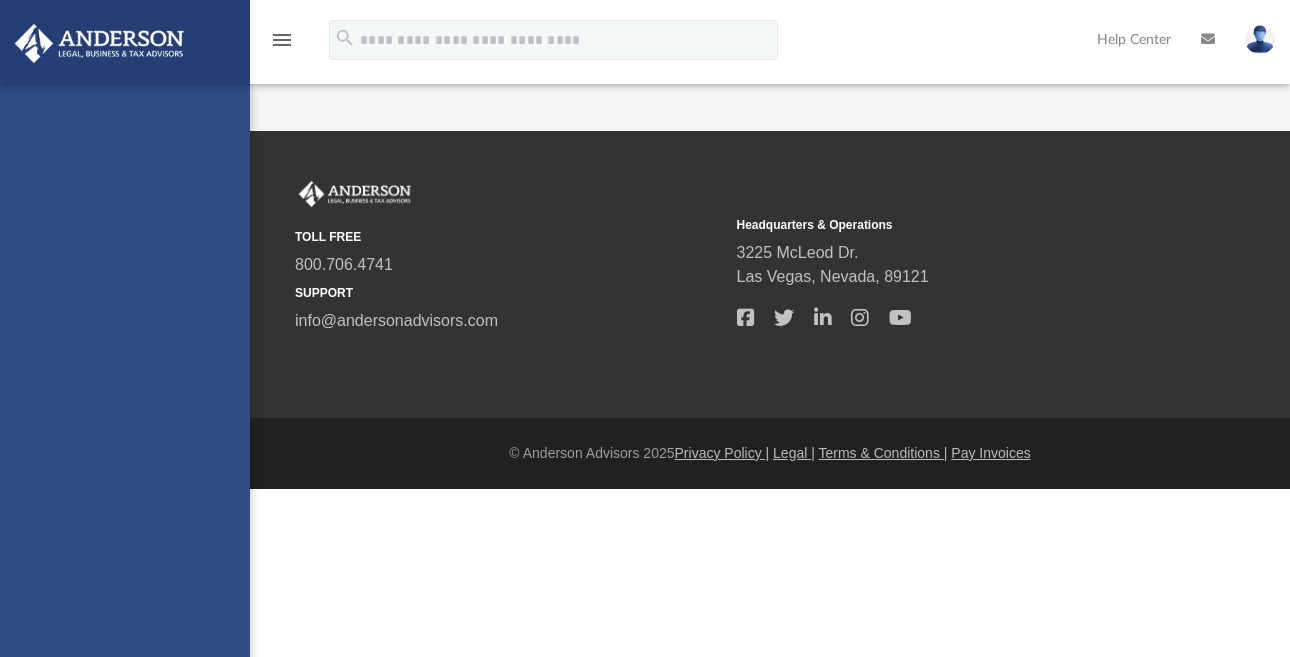 scroll, scrollTop: 0, scrollLeft: 0, axis: both 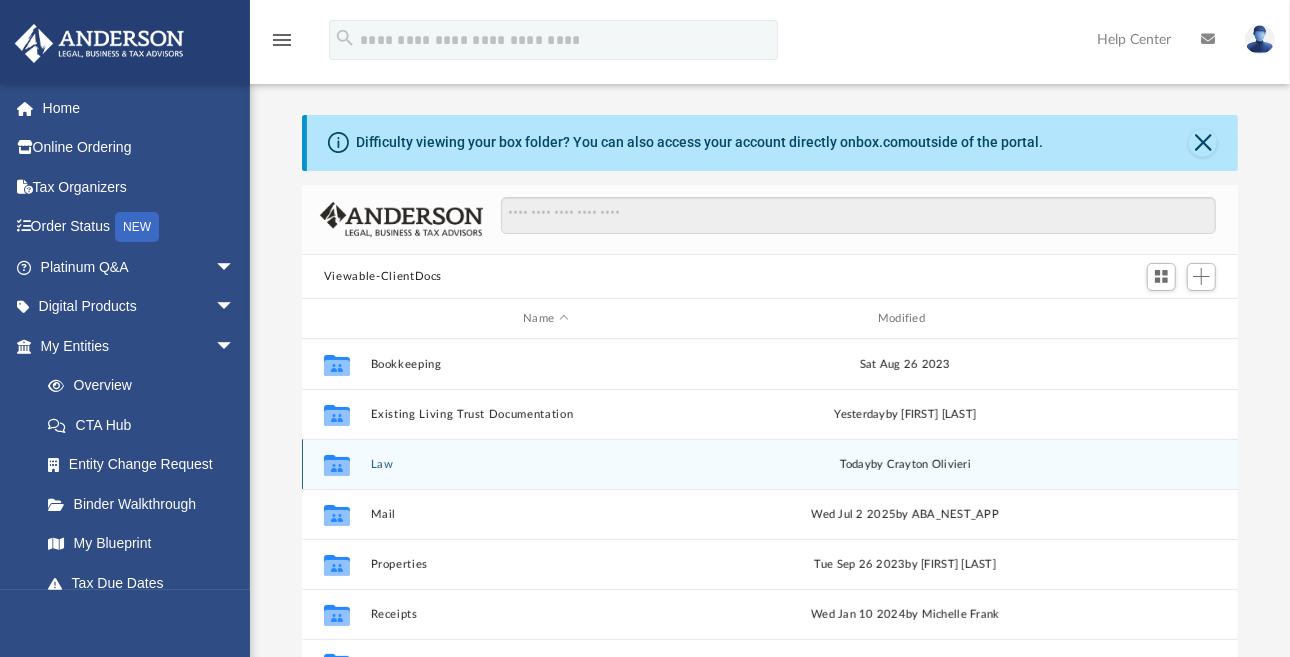 click on "Law" at bounding box center [546, 464] 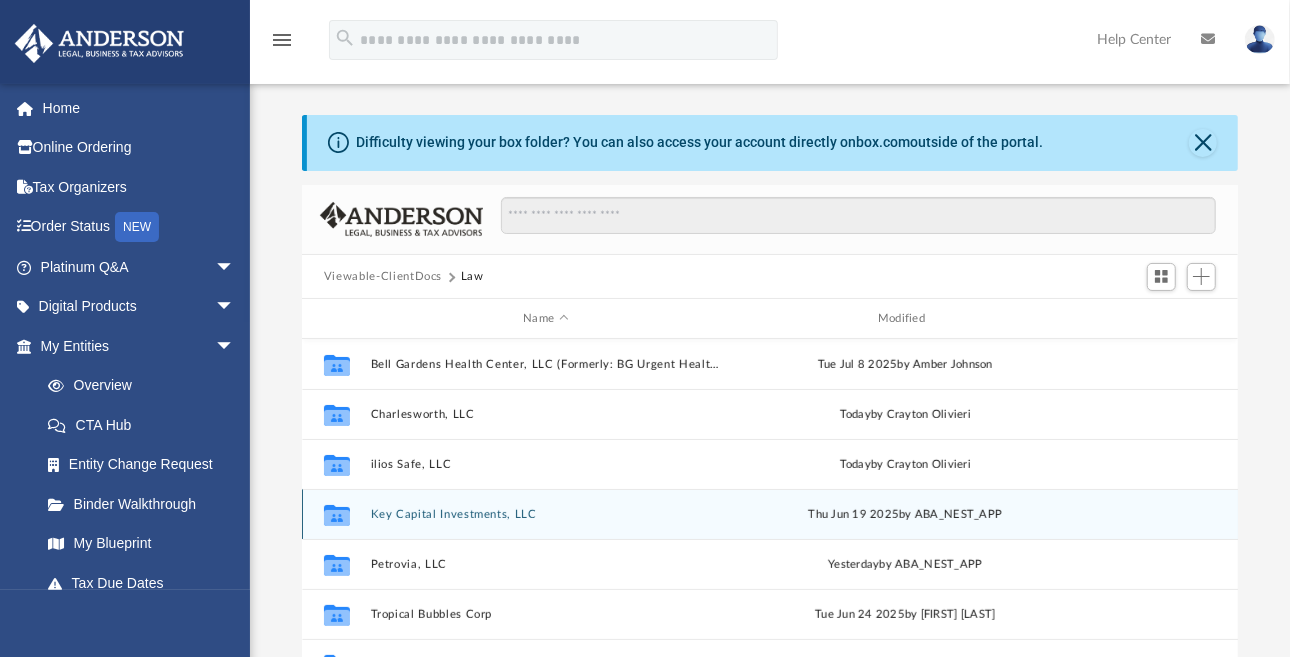 click on "Key Capital Investments, LLC" at bounding box center (546, 514) 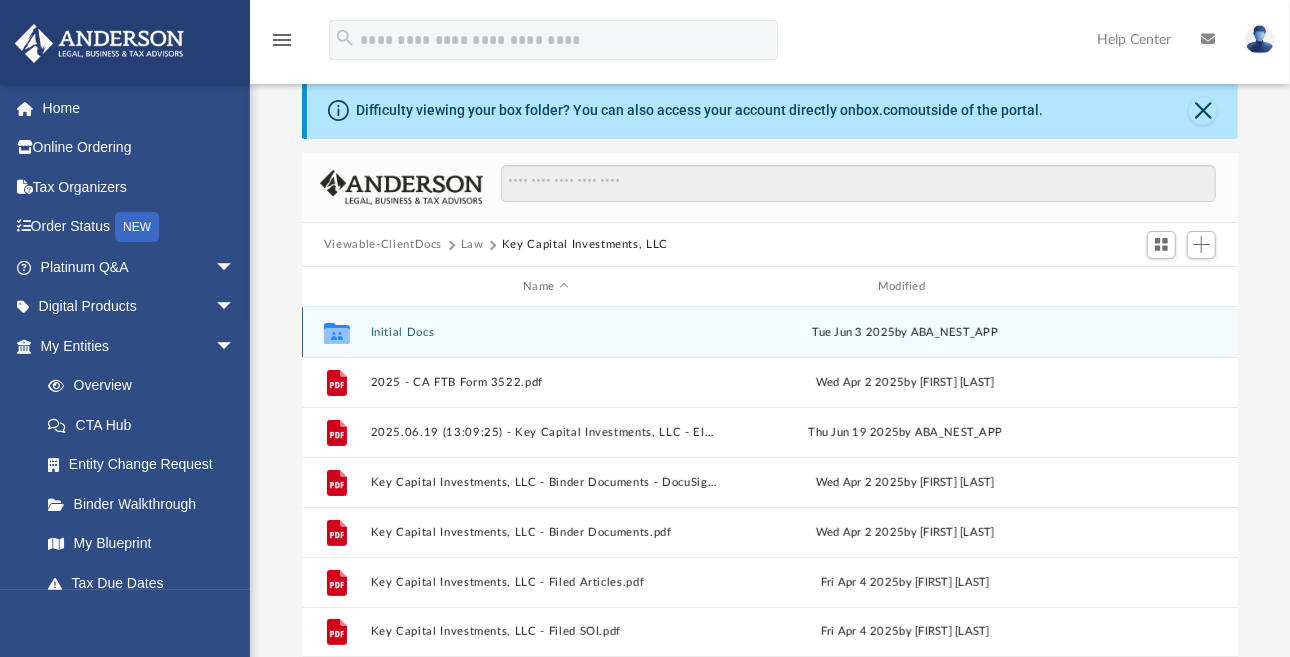 scroll, scrollTop: 200, scrollLeft: 0, axis: vertical 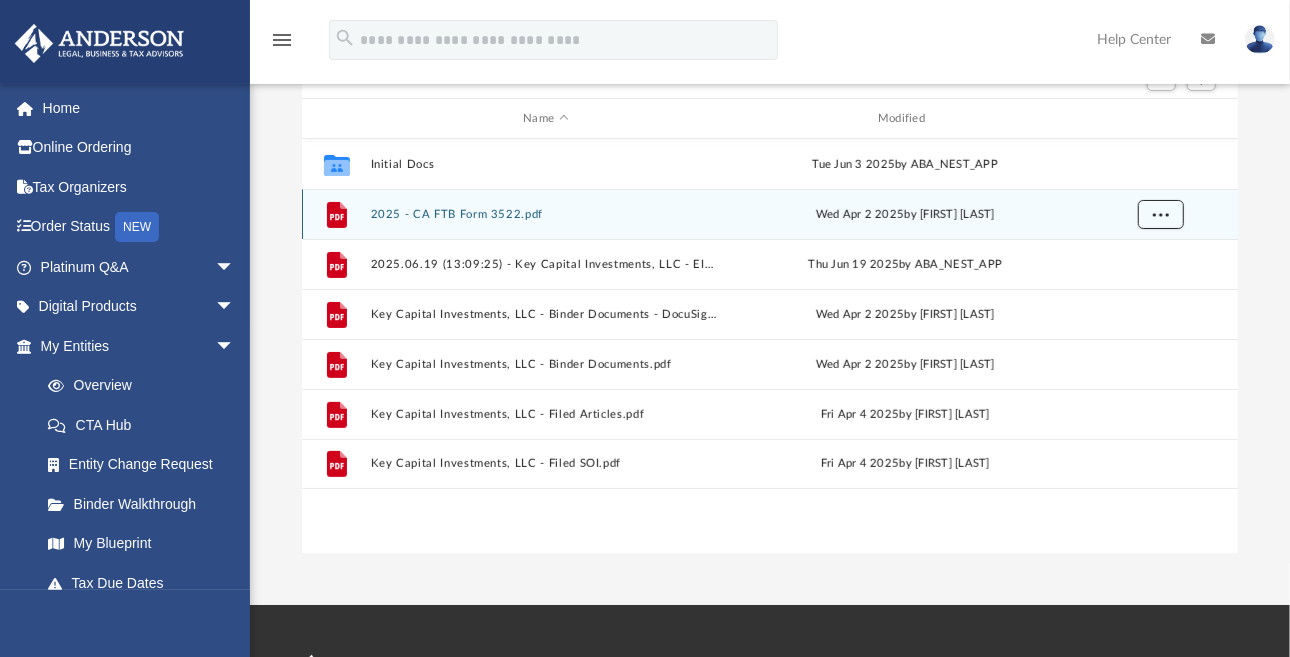 click at bounding box center [1161, 215] 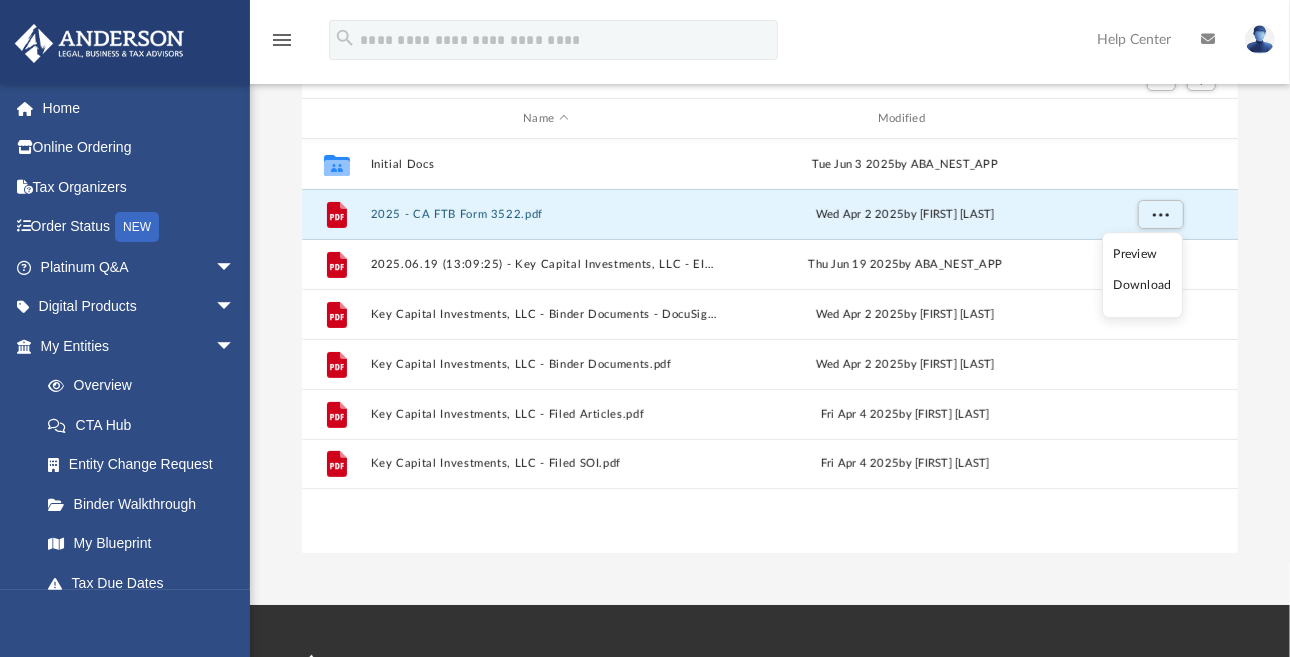 click on "Download" at bounding box center (1143, 286) 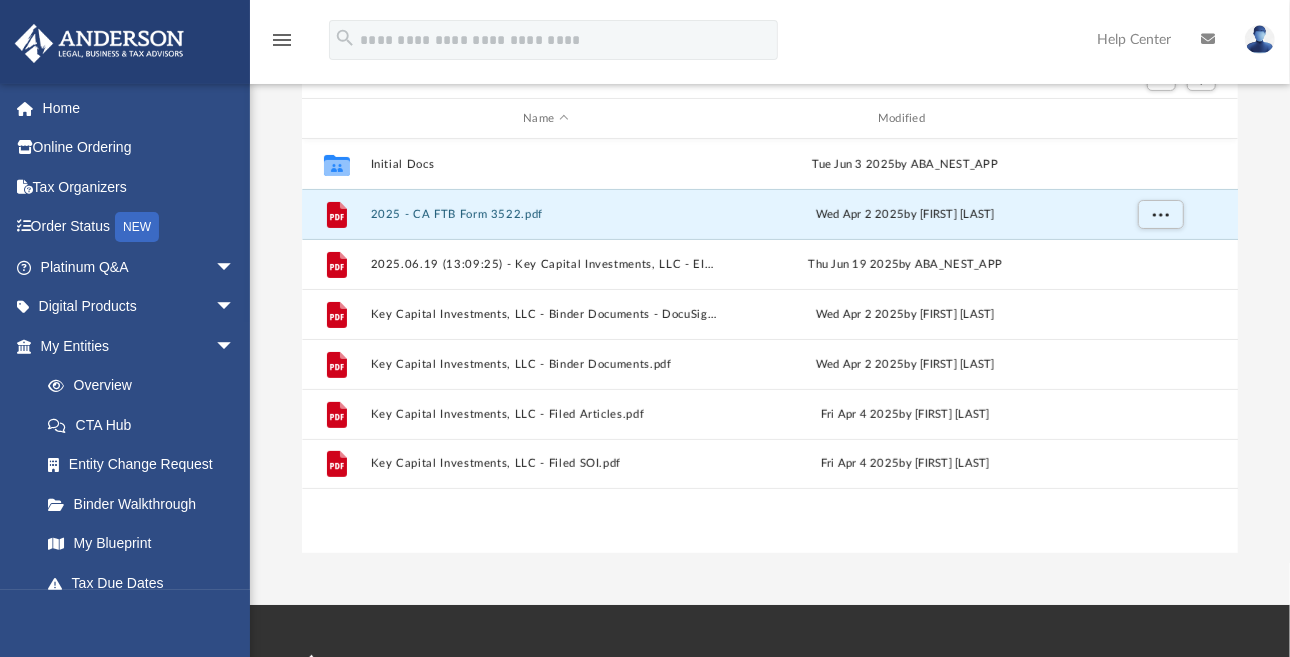 click on "Collaborated Folder Initial Docs Tue Jun 3 2025  by ABA_NEST_APP File 2025 - CA FTB Form 3522.pdf Wed Apr 2 2025  by Jhon Petter Padit File 2025.06.19 (13:09:25) - Key Capital Investments, LLC - EIN Letter from IRS.pdf Thu Jun 19 2025  by ABA_NEST_APP File Key Capital Investments, LLC - Binder Documents - DocuSigned.pdf Wed Apr 2 2025  by Jhon Petter Padit File Key Capital Investments, LLC - Binder Documents.pdf Wed Apr 2 2025  by Jhon Petter Padit File Key Capital Investments, LLC - Filed Articles.pdf Fri Apr 4 2025  by Jasmine Grayson File Key Capital Investments, LLC - Filed SOI.pdf Fri Apr 4 2025  by Jasmine Grayson" at bounding box center (770, 346) 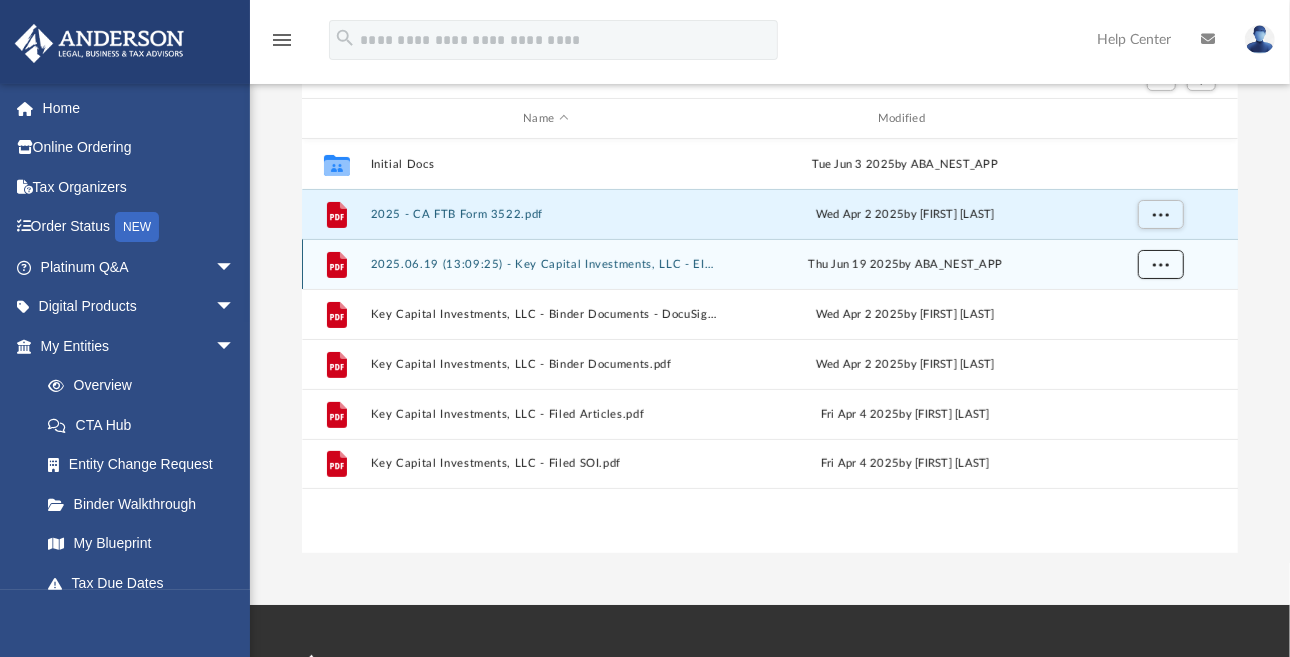 click at bounding box center (1161, 265) 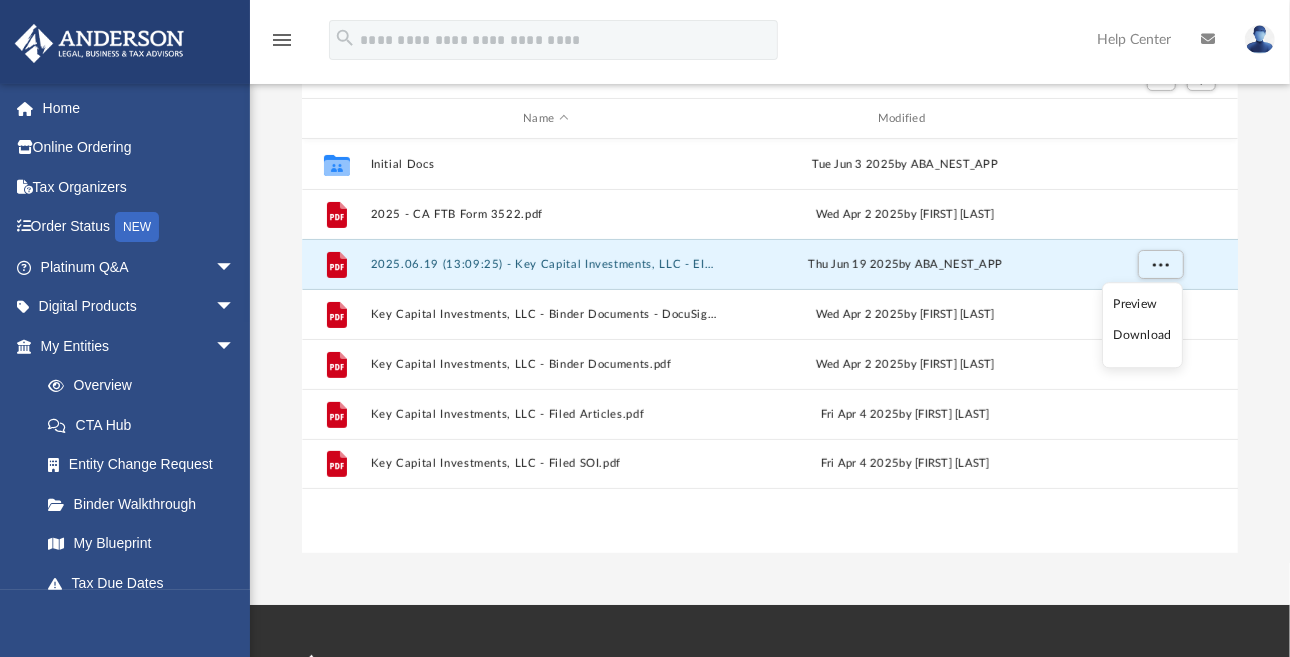 click on "Download" at bounding box center (1143, 336) 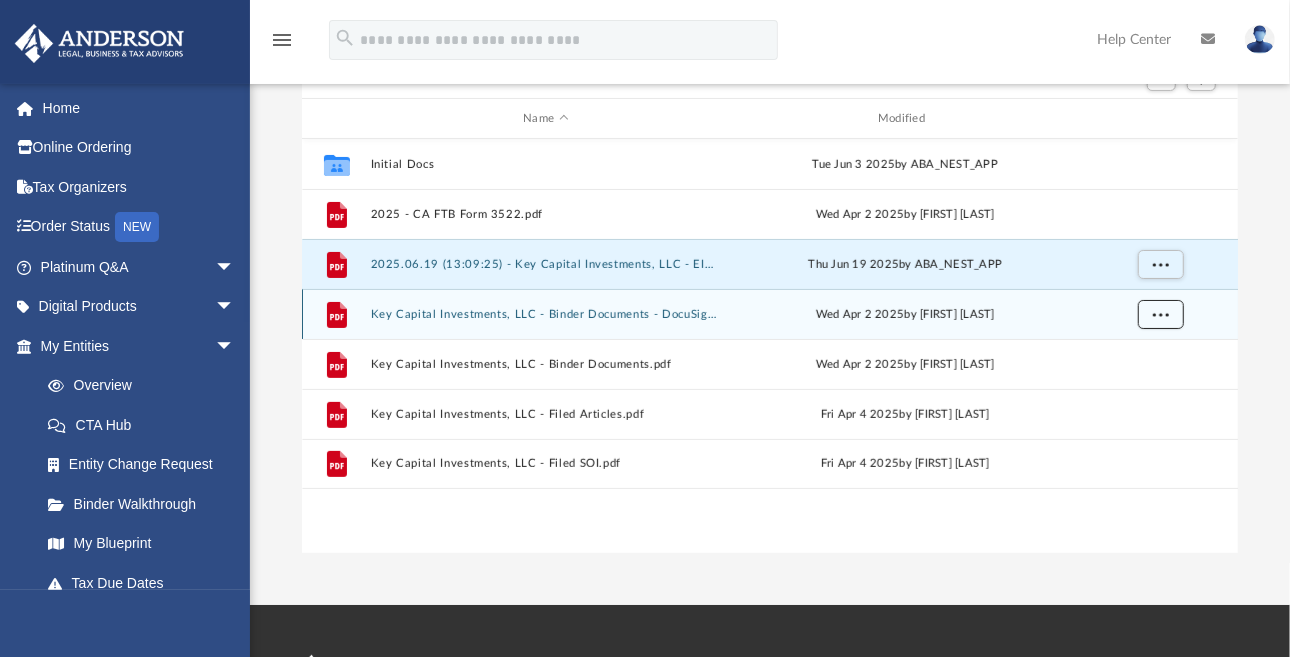 click at bounding box center (1161, 315) 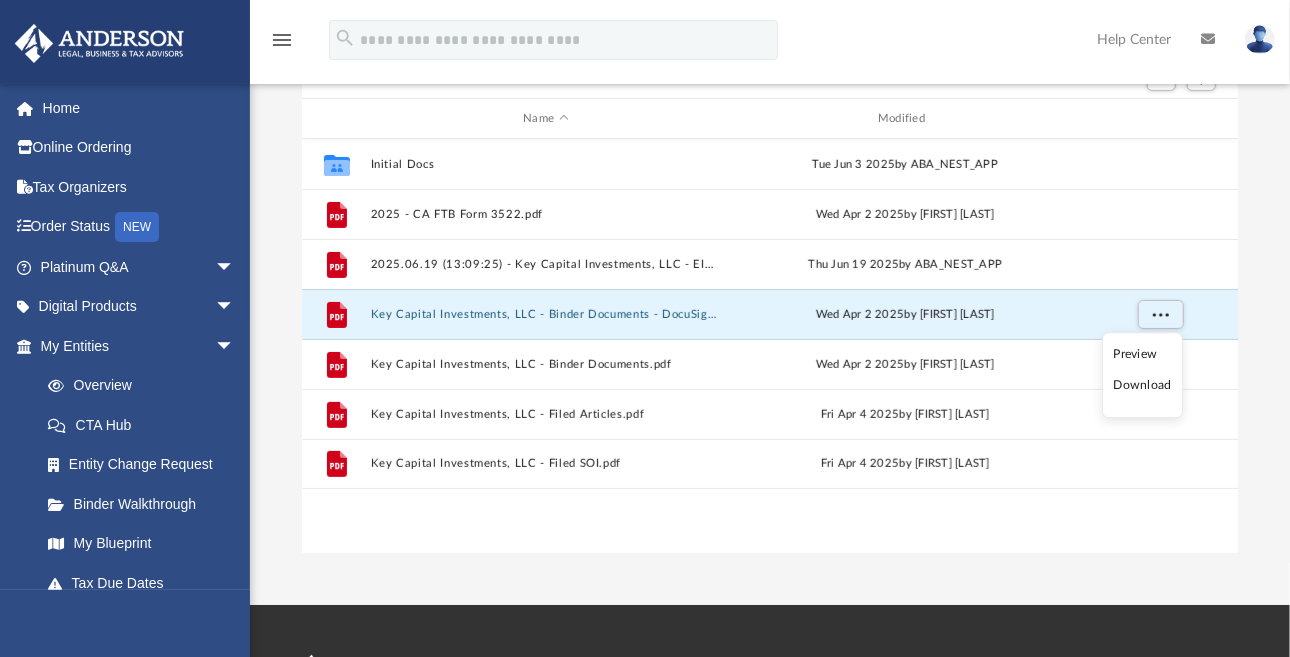 click on "Download" at bounding box center (1143, 386) 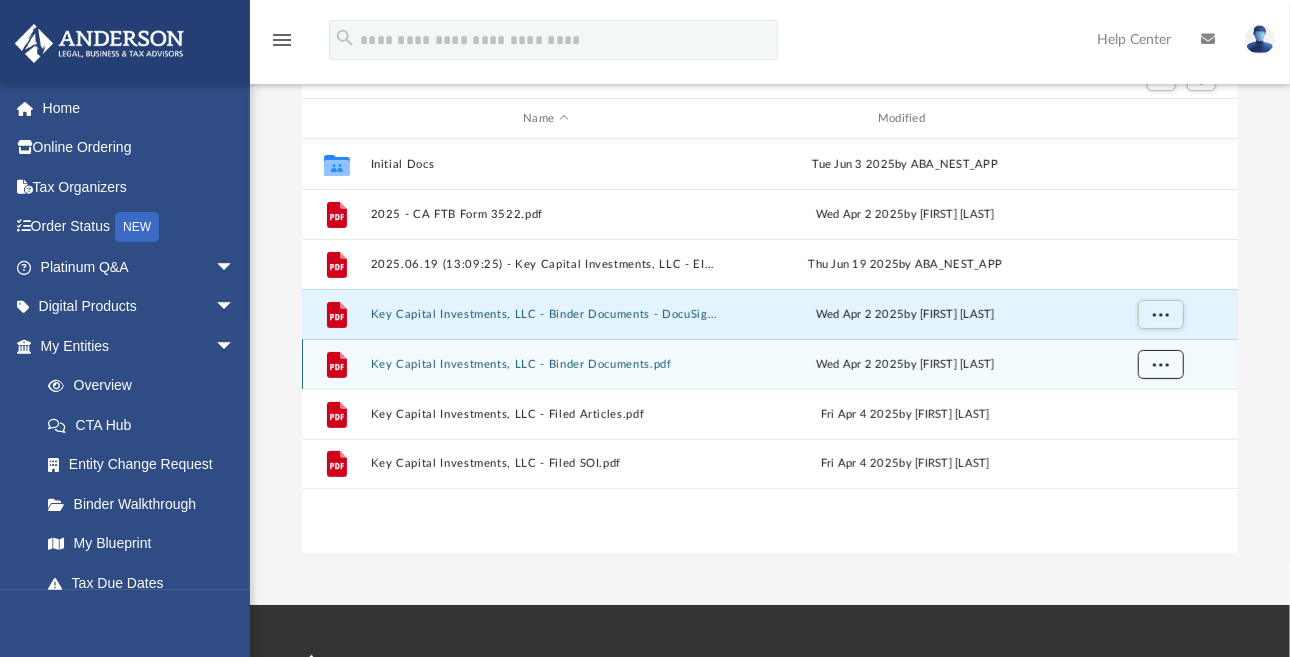 click at bounding box center [1161, 364] 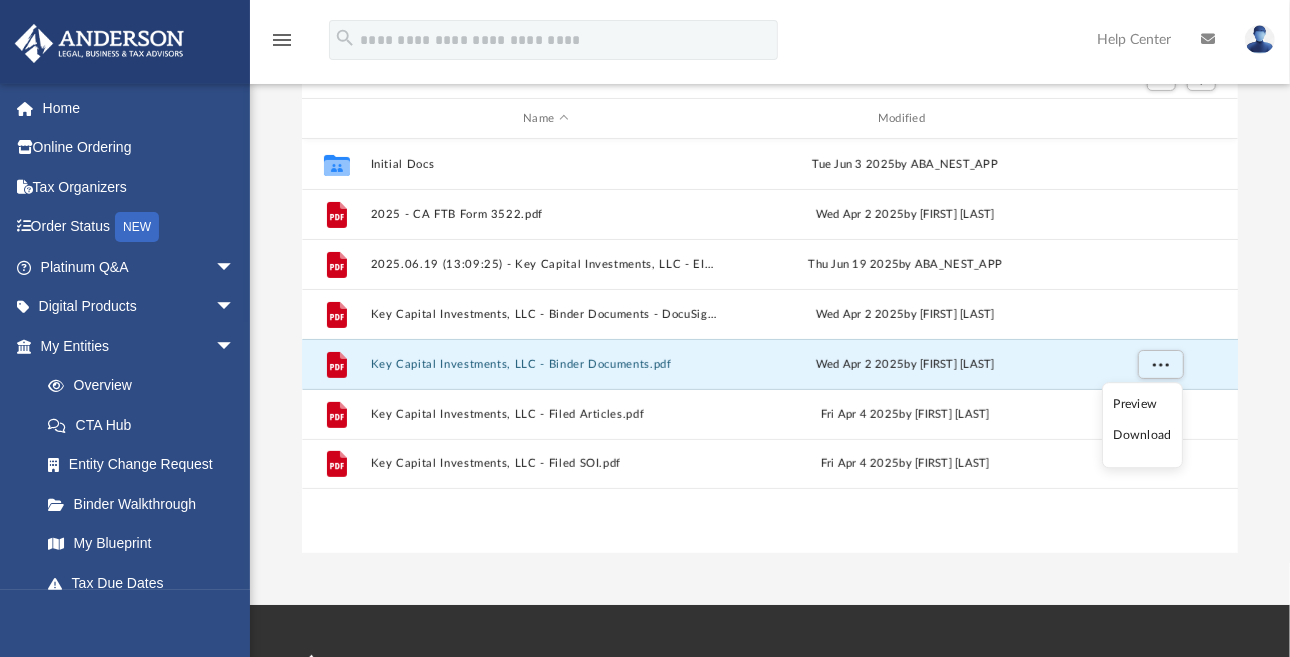 click on "Download" at bounding box center [1143, 436] 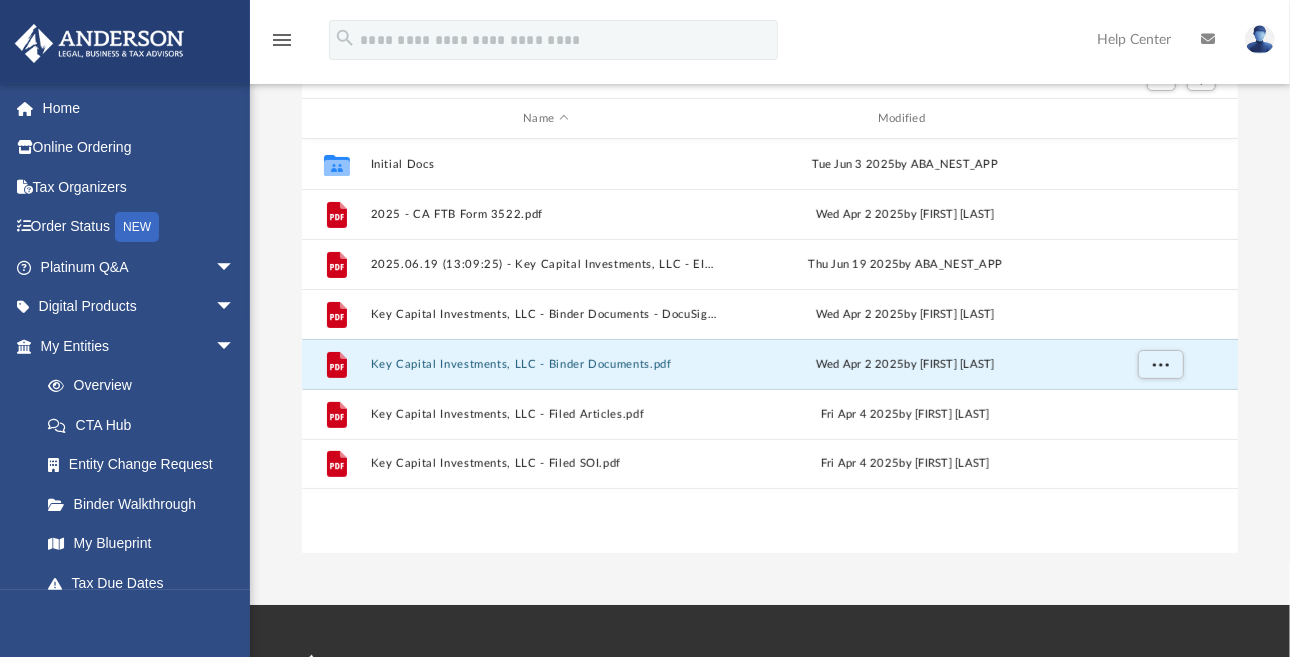 click on "Difficulty viewing your box folder? You can also access your account directly on  box.com  outside of the portal.  No Client Folder Found - Please contact   your team   for assistance.  Viewable-ClientDocs Law Key Capital Investments, LLC Name    Modified    Collaborated Folder Initial Docs Tue Jun 3 2025  by ABA_NEST_APP File 2025 - CA FTB Form 3522.pdf Wed Apr 2 2025  by Jhon Petter Padit File 2025.06.19 (13:09:25) - Key Capital Investments, LLC - EIN Letter from IRS.pdf Thu Jun 19 2025  by ABA_NEST_APP File Key Capital Investments, LLC - Binder Documents - DocuSigned.pdf Wed Apr 2 2025  by Jhon Petter Padit File Key Capital Investments, LLC - Binder Documents.pdf Wed Apr 2 2025  by Jhon Petter Padit File Key Capital Investments, LLC - Filed Articles.pdf Fri Apr 4 2025  by Jasmine Grayson File Key Capital Investments, LLC - Filed SOI.pdf Fri Apr 4 2025  by Jasmine Grayson Loading ..." at bounding box center [770, 234] 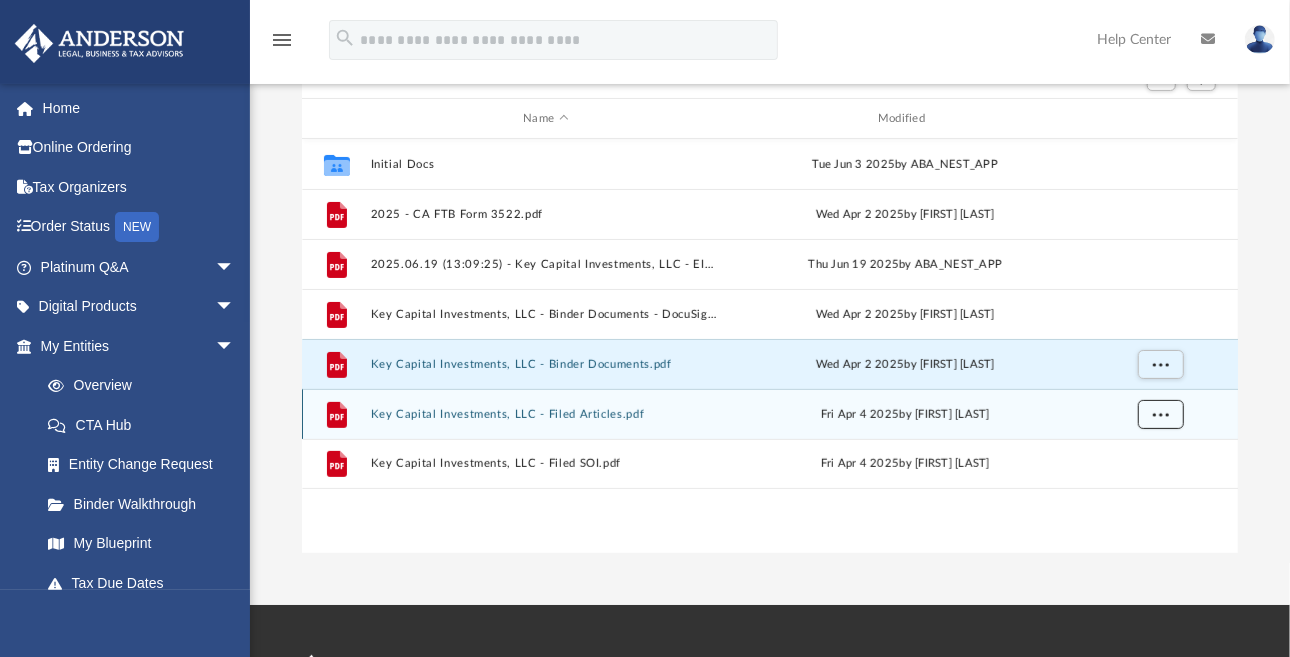 click at bounding box center (1161, 415) 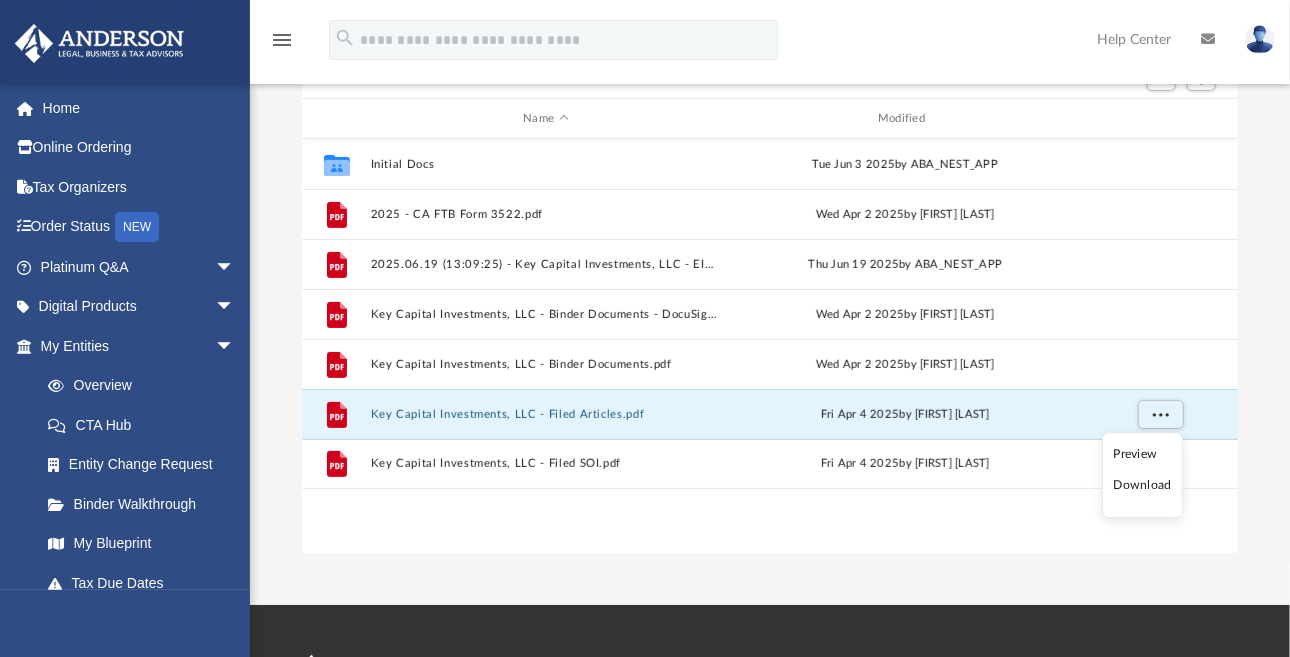 click on "Download" at bounding box center (1143, 486) 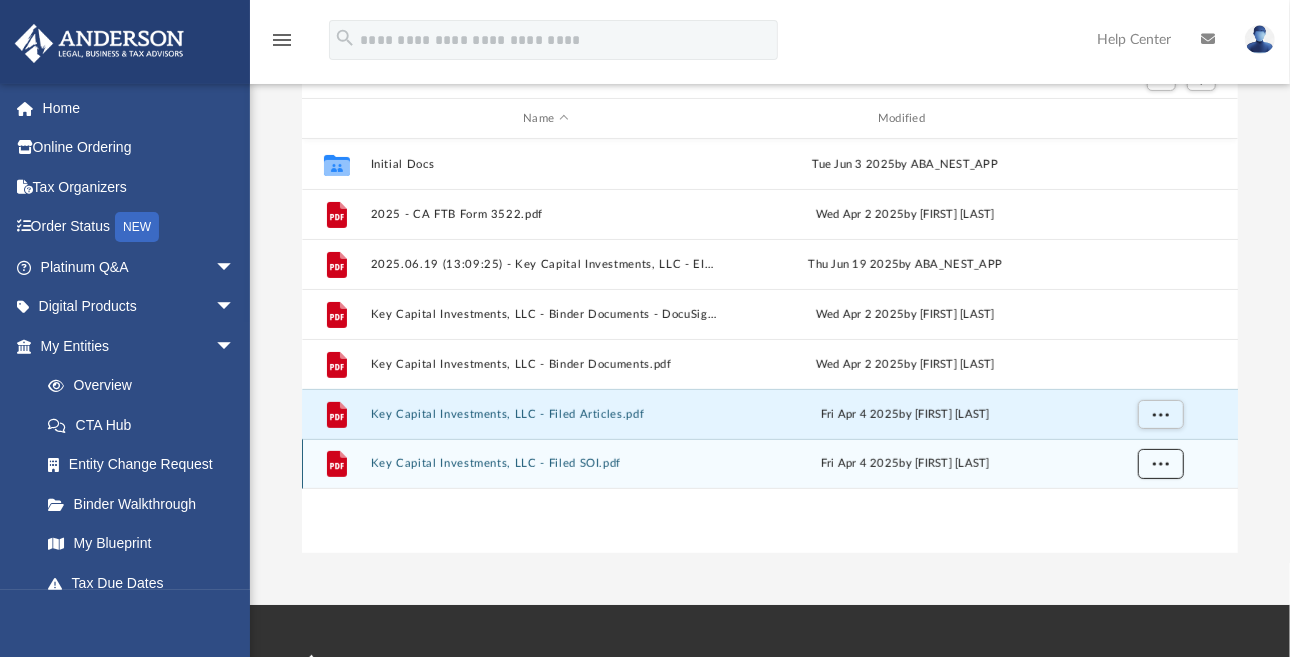 click at bounding box center (1161, 464) 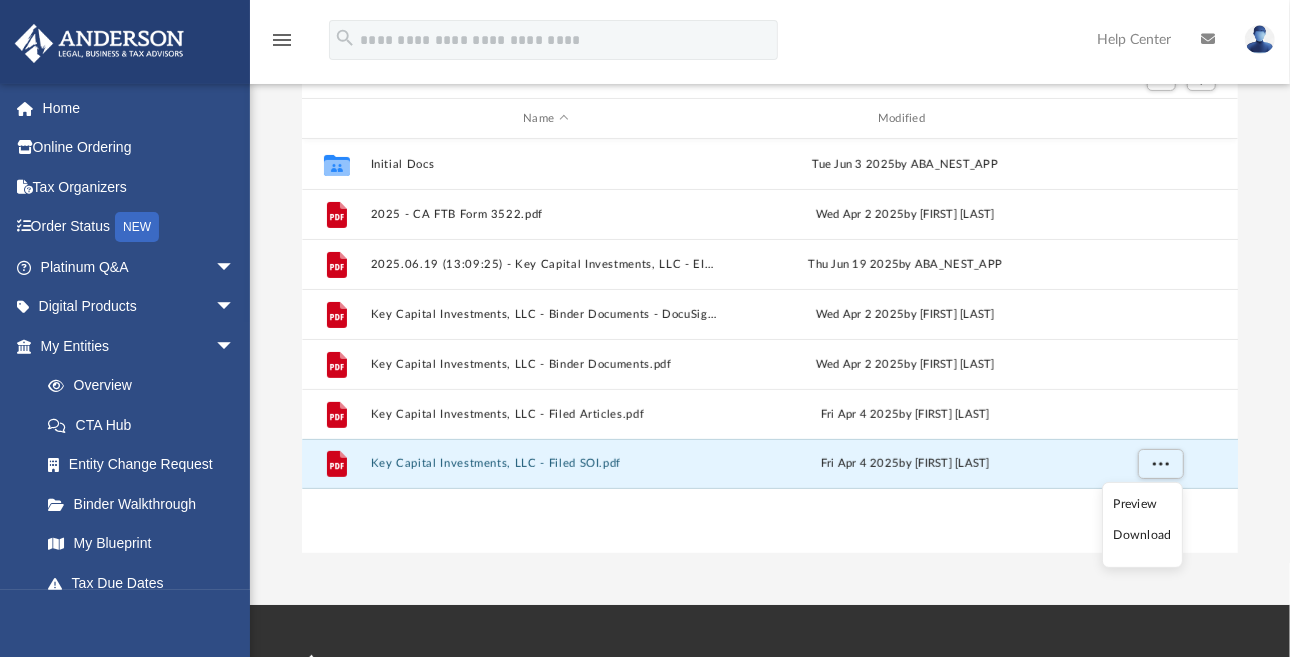 click on "Download" at bounding box center [1143, 535] 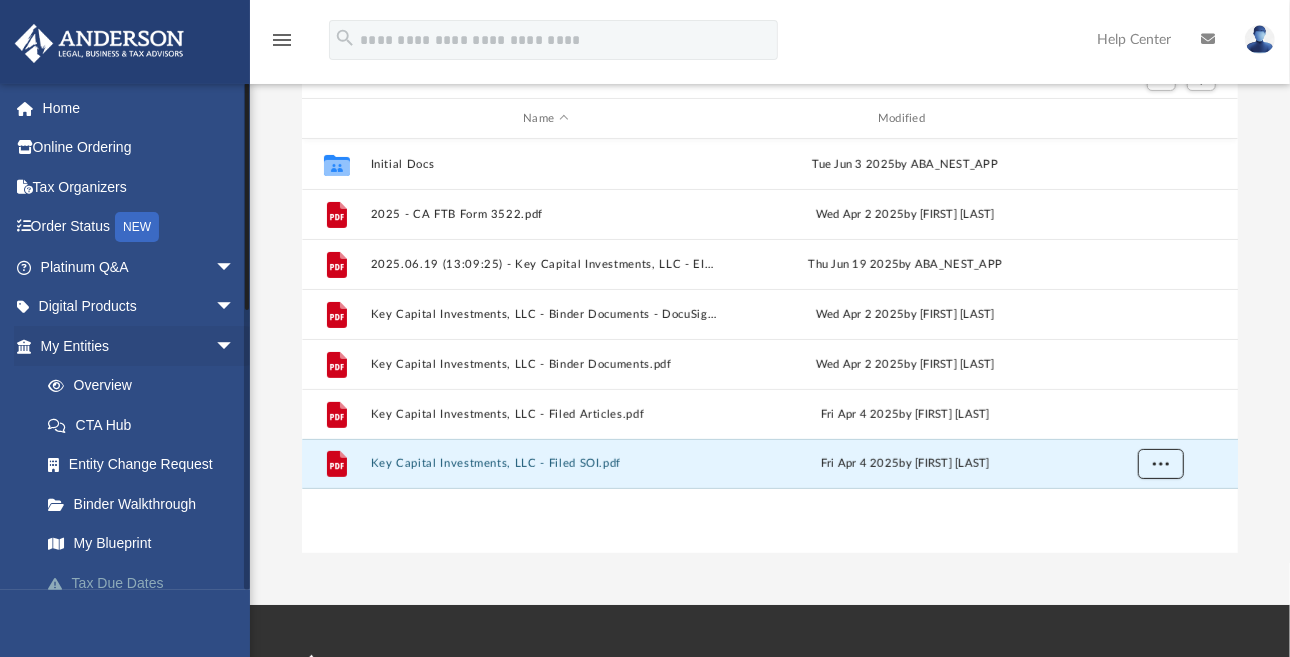 scroll, scrollTop: 318, scrollLeft: 0, axis: vertical 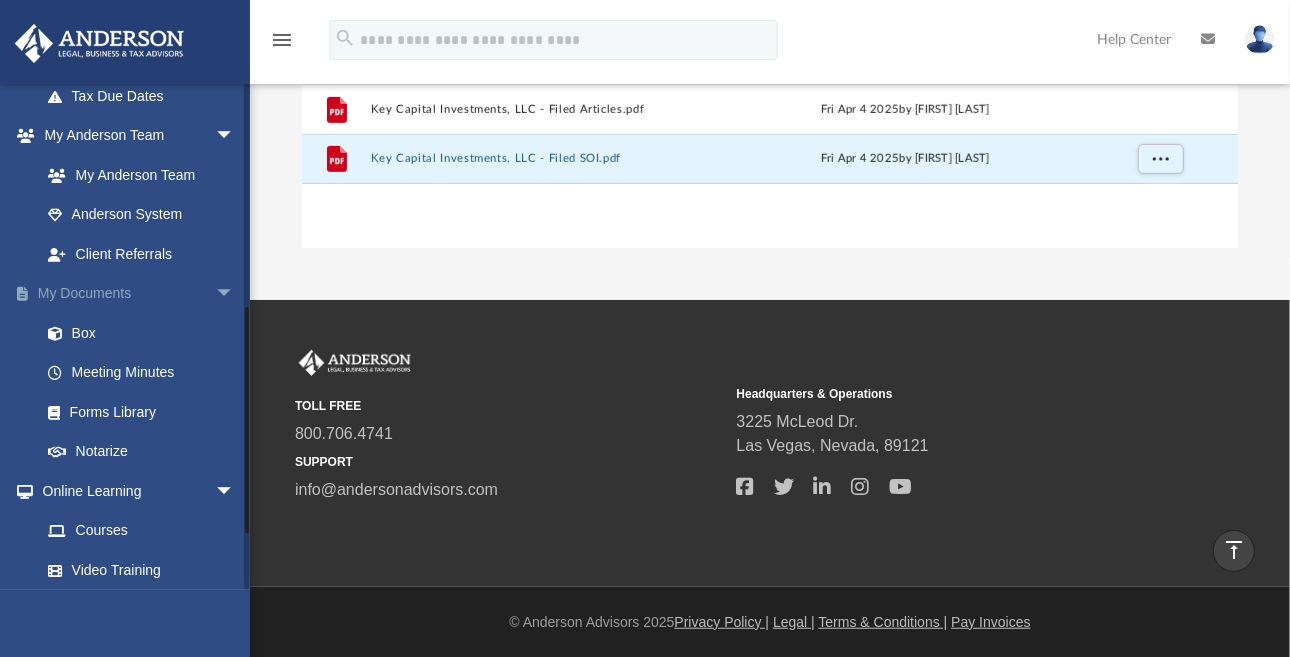 click on "My Documents arrow_drop_down" at bounding box center [139, 294] 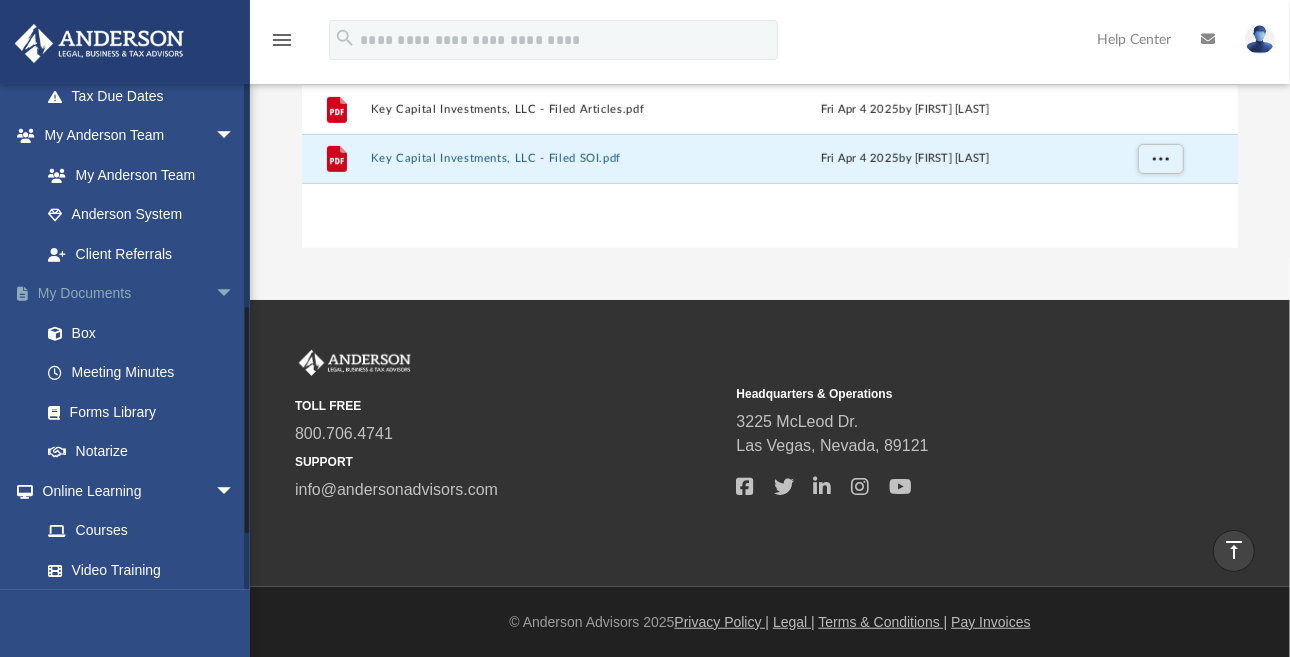 click on "My Documents arrow_drop_down" at bounding box center [139, 294] 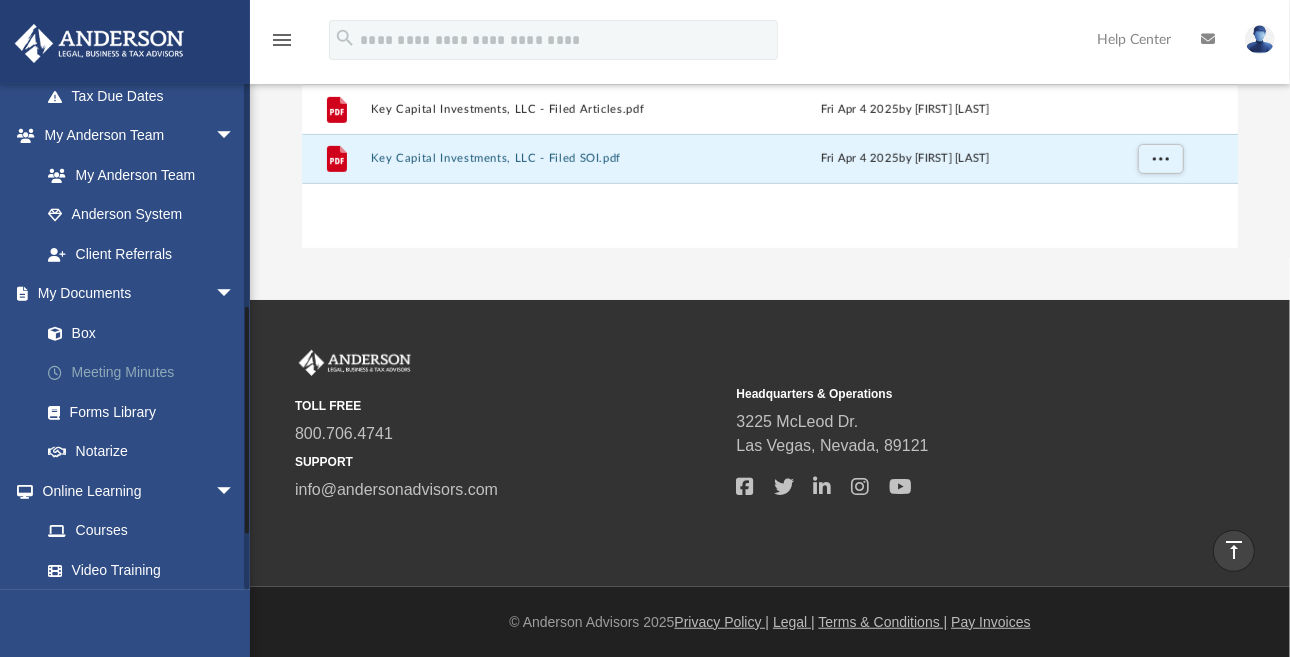 click on "Meeting Minutes" at bounding box center (146, 373) 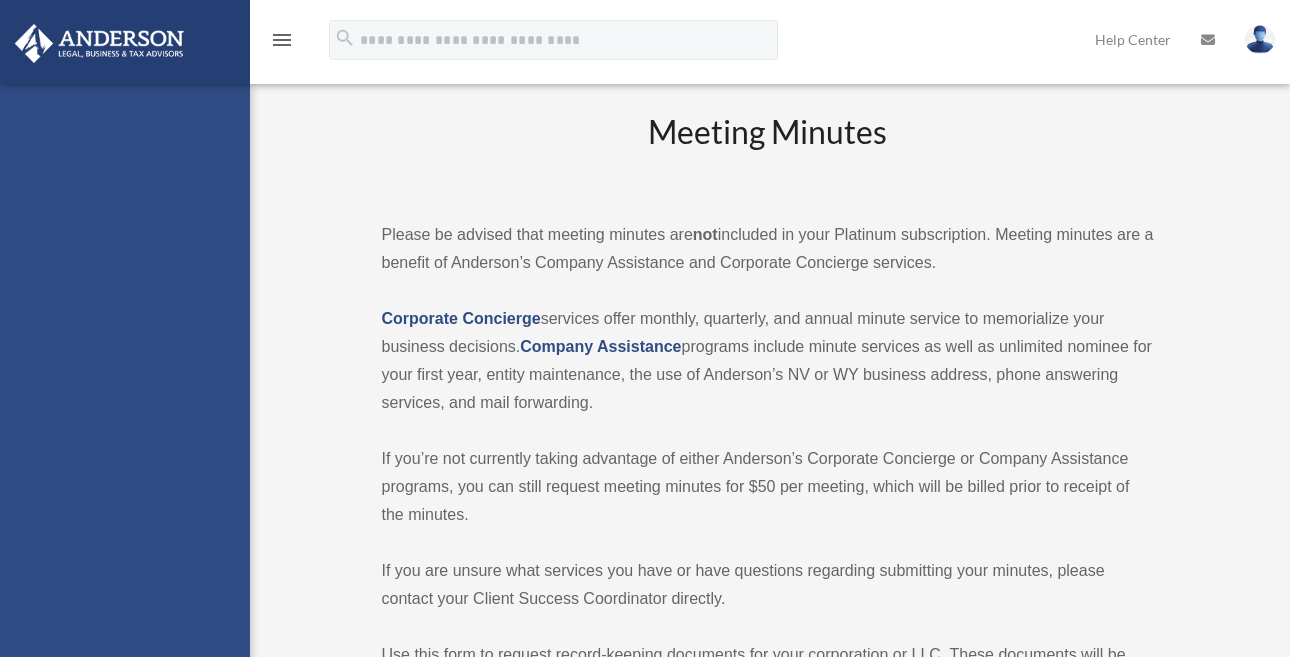scroll, scrollTop: 0, scrollLeft: 0, axis: both 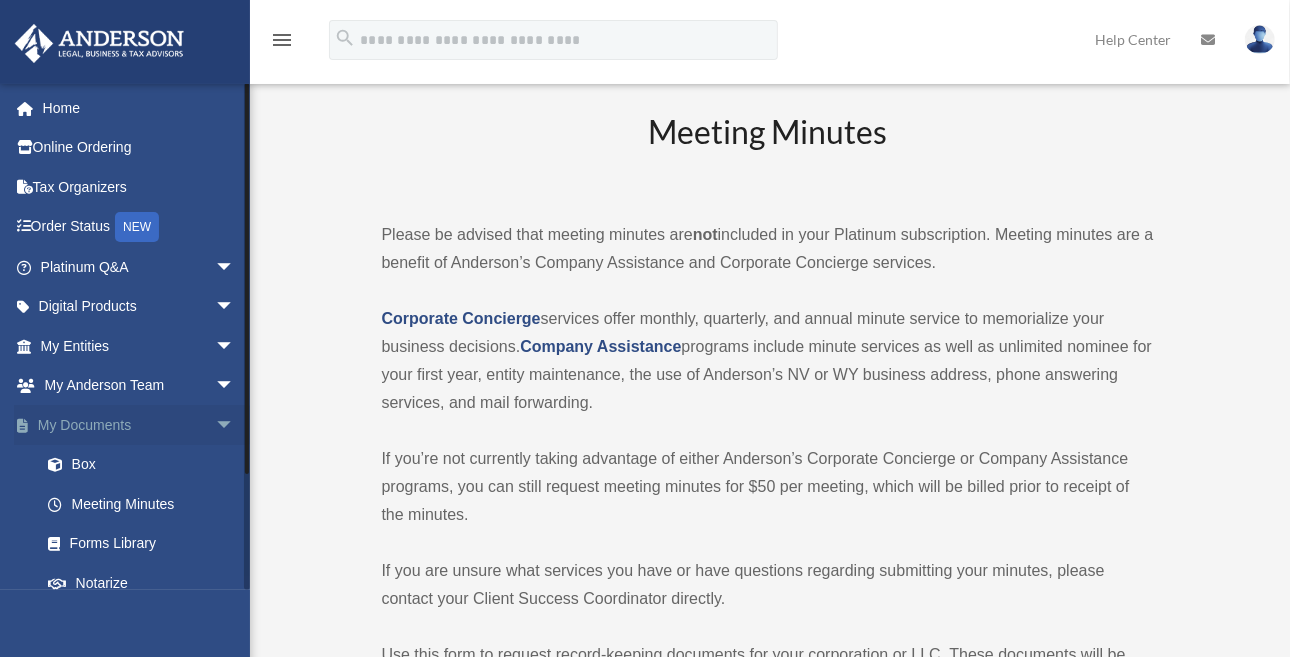 click on "My Documents arrow_drop_down" at bounding box center (139, 425) 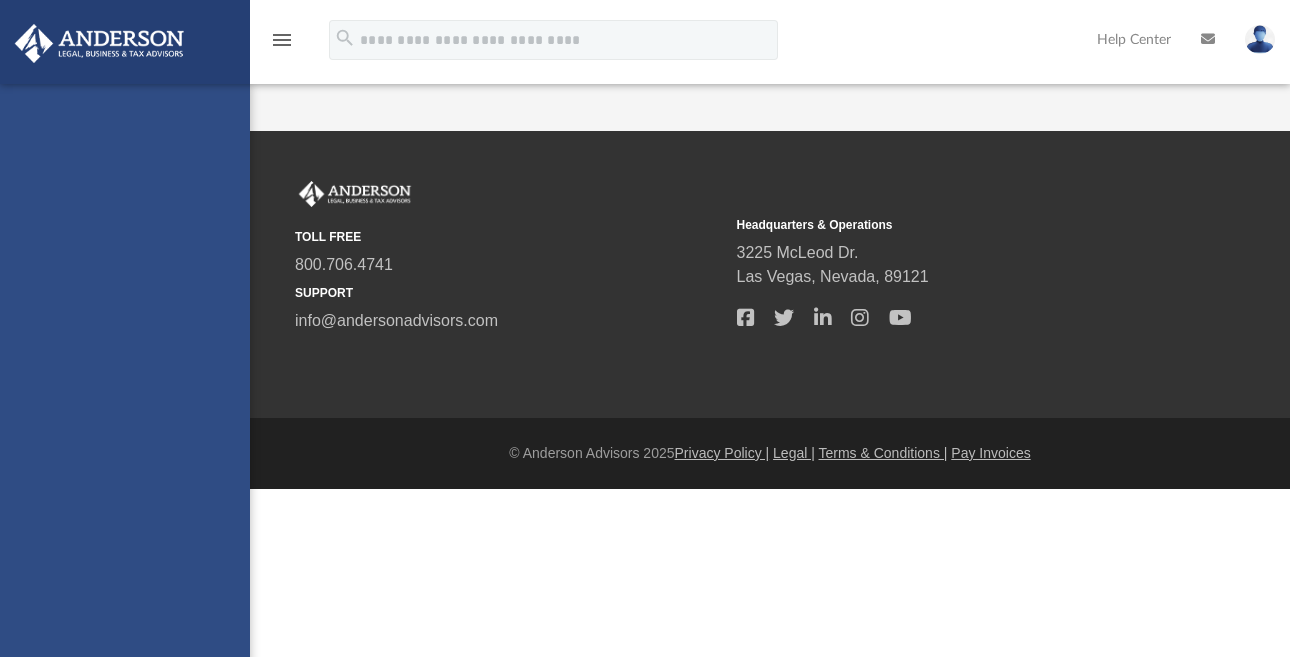 scroll, scrollTop: 0, scrollLeft: 0, axis: both 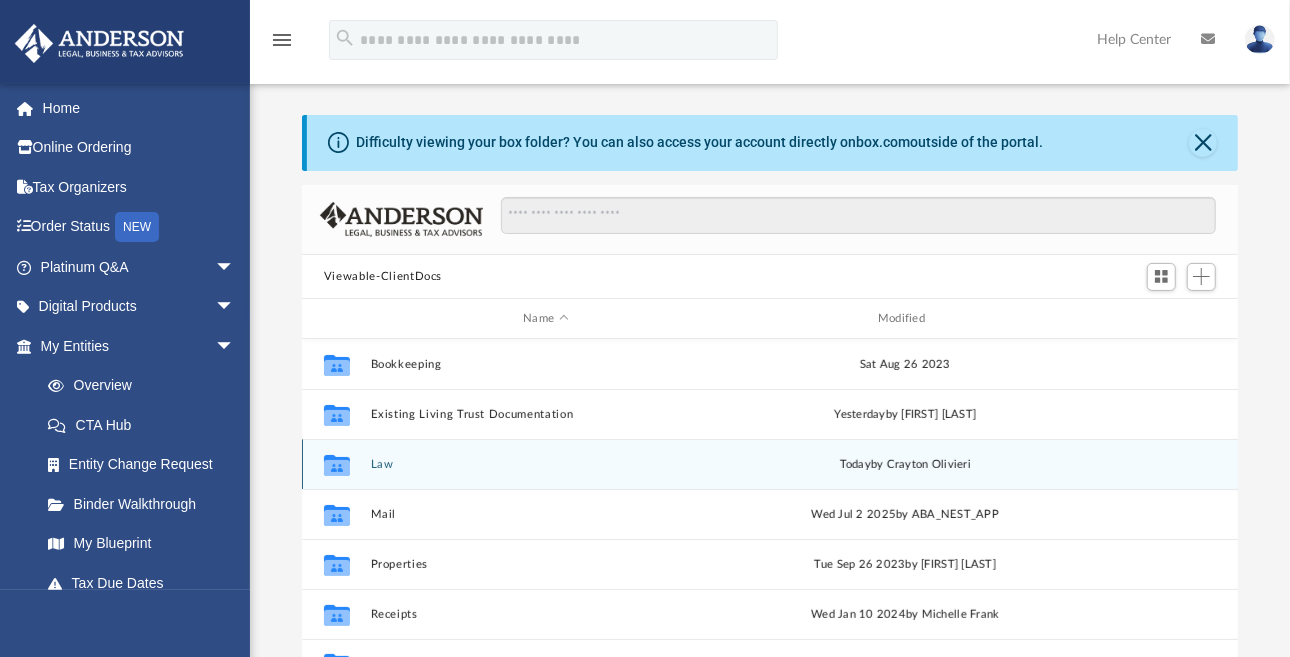 click on "Collaborated Folder Law today by [FIRST] [LAST]" at bounding box center [770, 464] 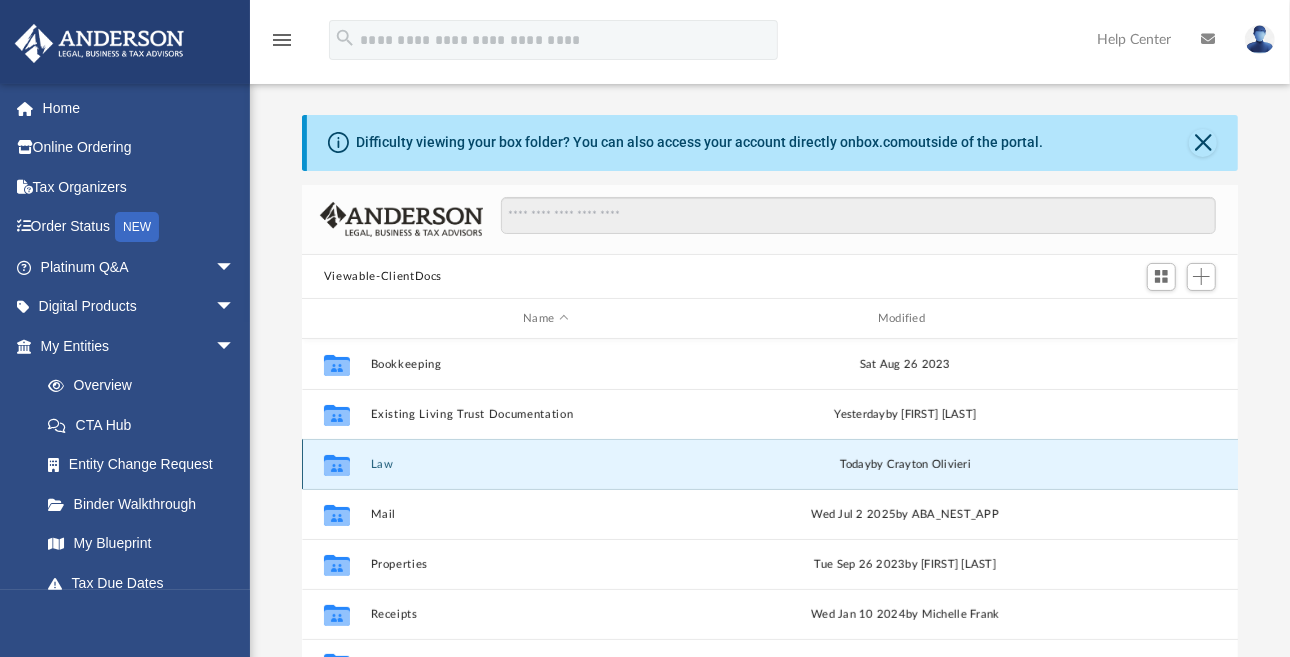 click on "Law" at bounding box center (546, 464) 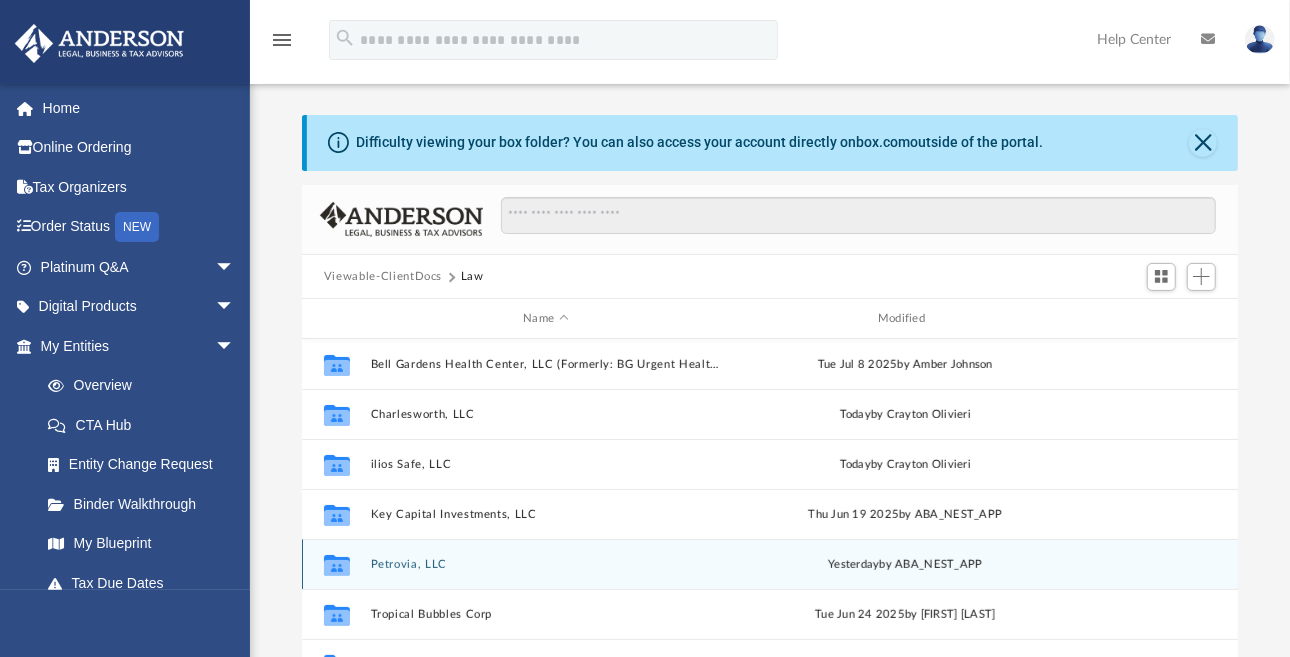 click on "Petrovia, LLC" at bounding box center [546, 564] 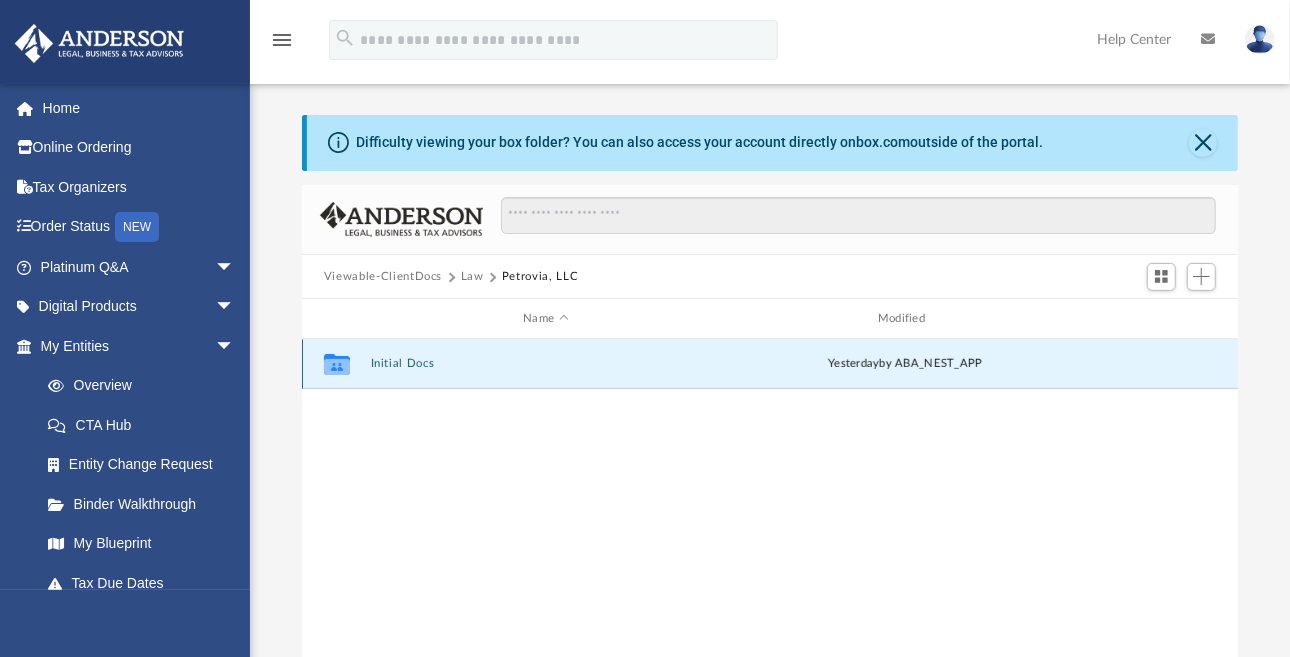 click on "Initial Docs" at bounding box center (546, 364) 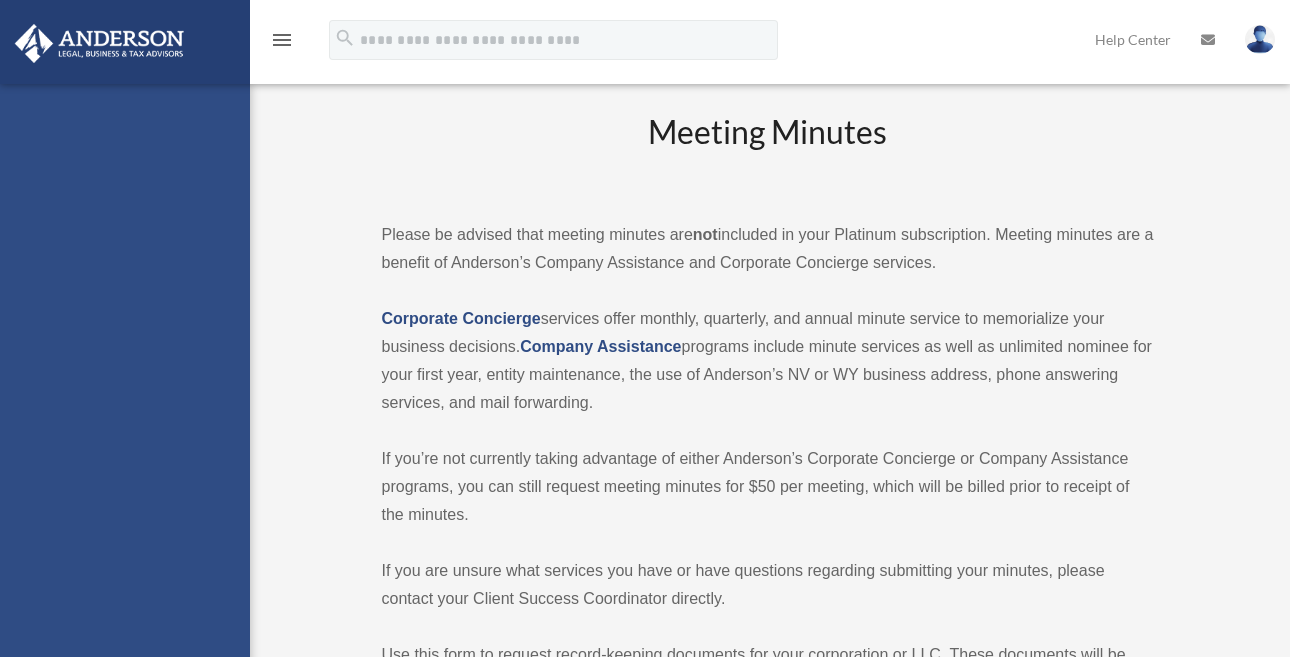 scroll, scrollTop: 0, scrollLeft: 0, axis: both 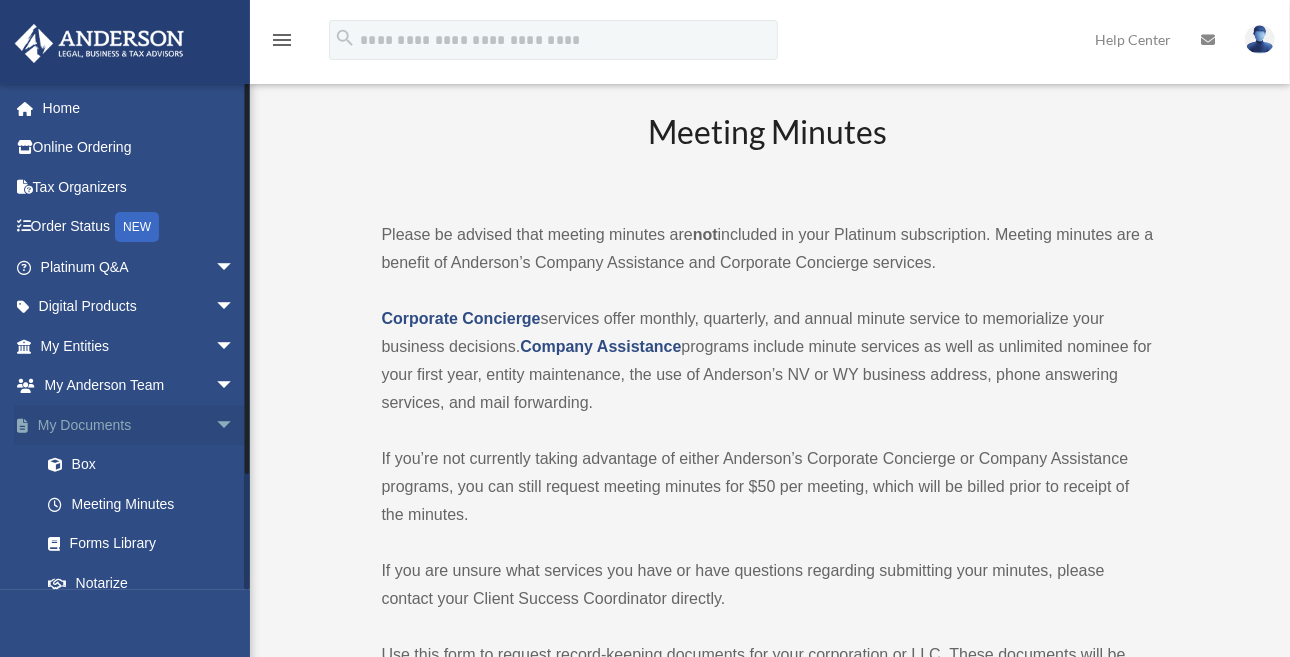 click on "My Documents arrow_drop_down" at bounding box center (139, 425) 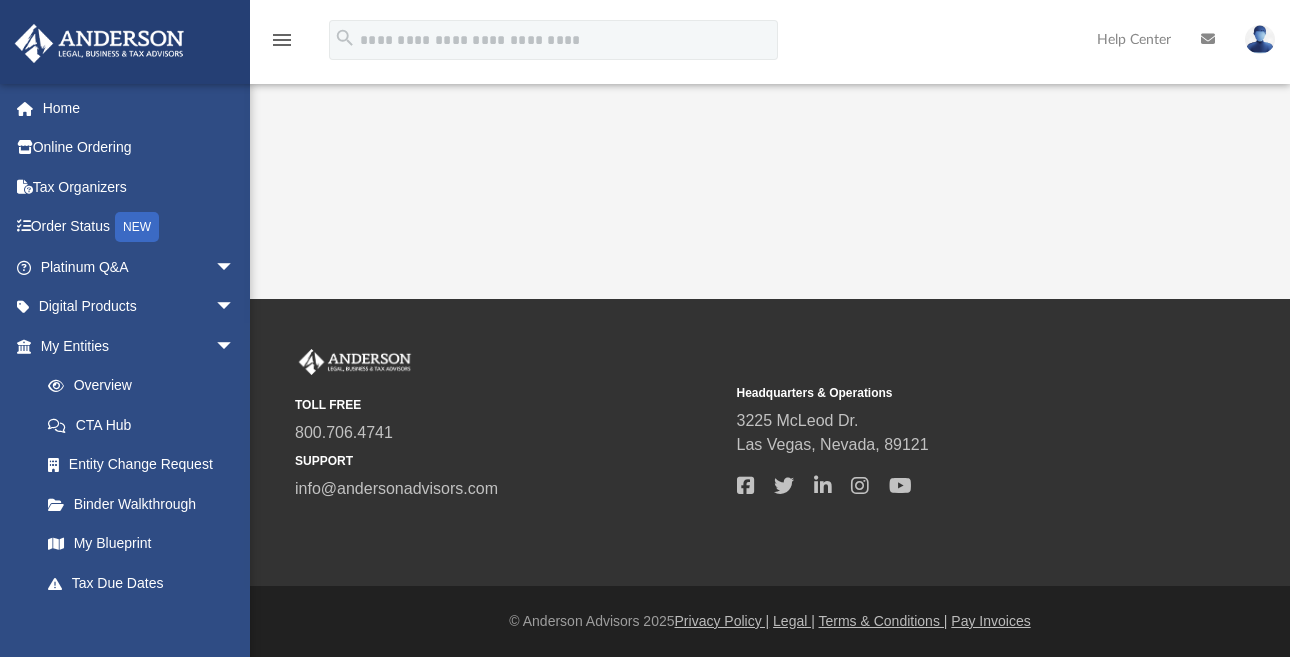 scroll, scrollTop: 0, scrollLeft: 0, axis: both 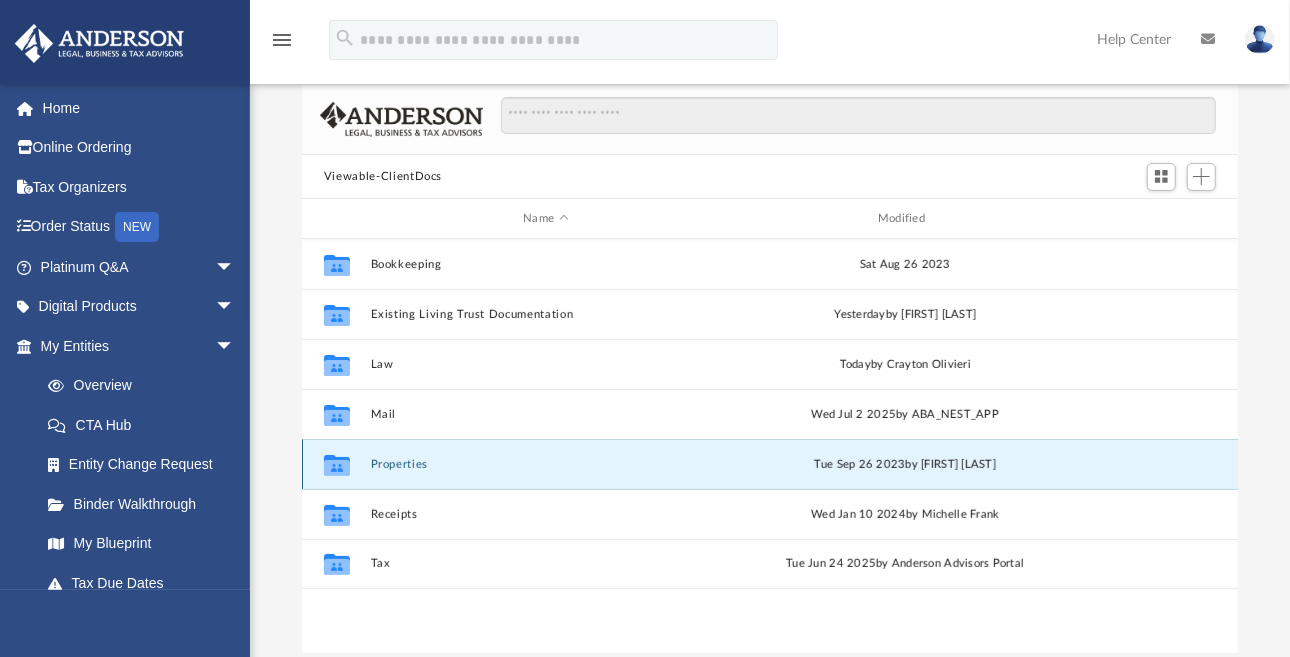 click on "Properties" at bounding box center (546, 464) 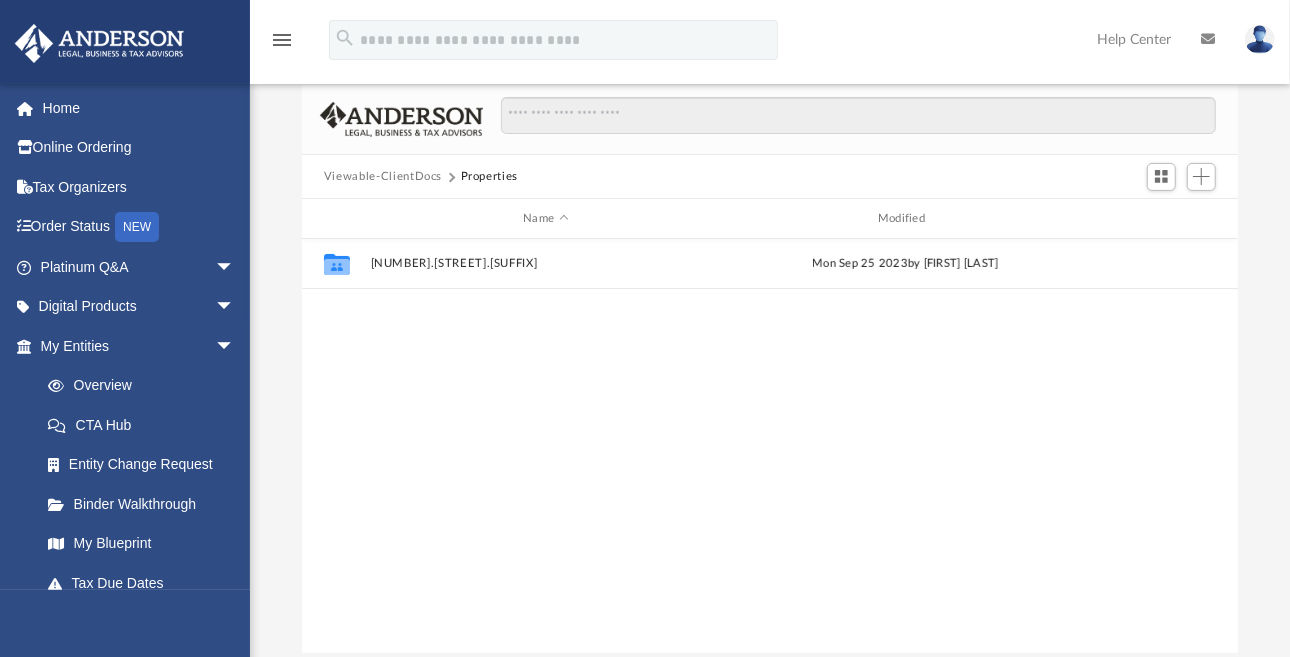 click on "Viewable-ClientDocs" at bounding box center (383, 177) 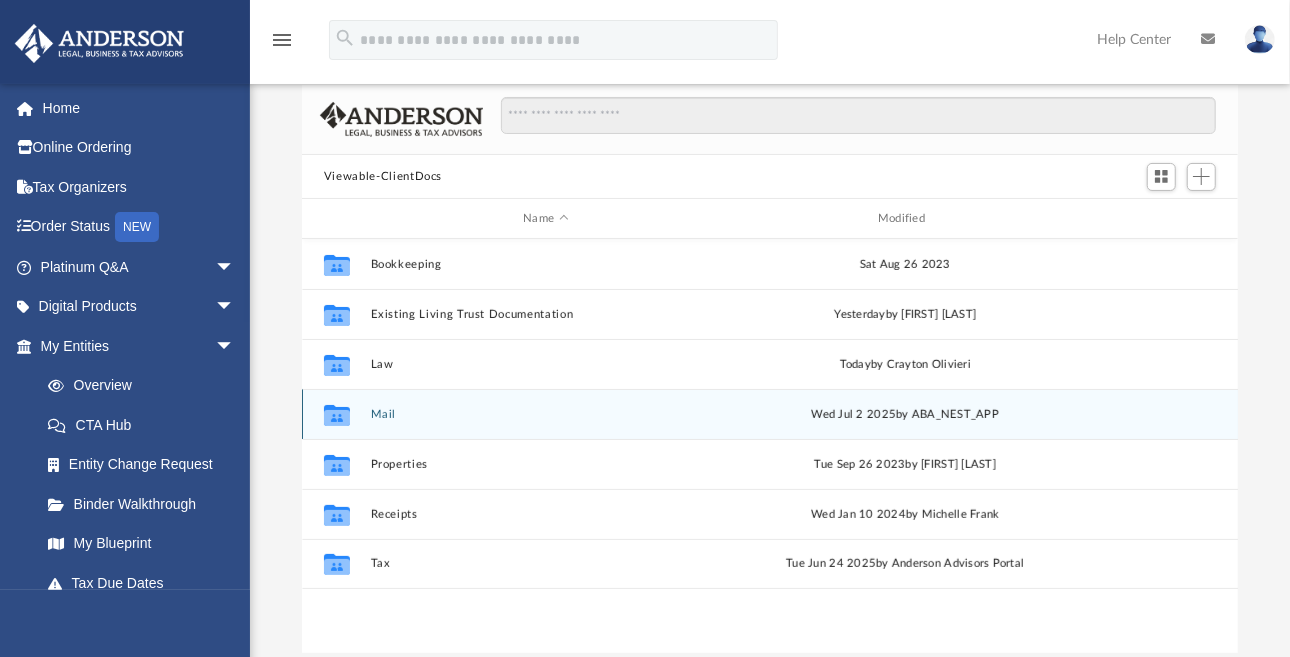 click on "Mail" at bounding box center (546, 414) 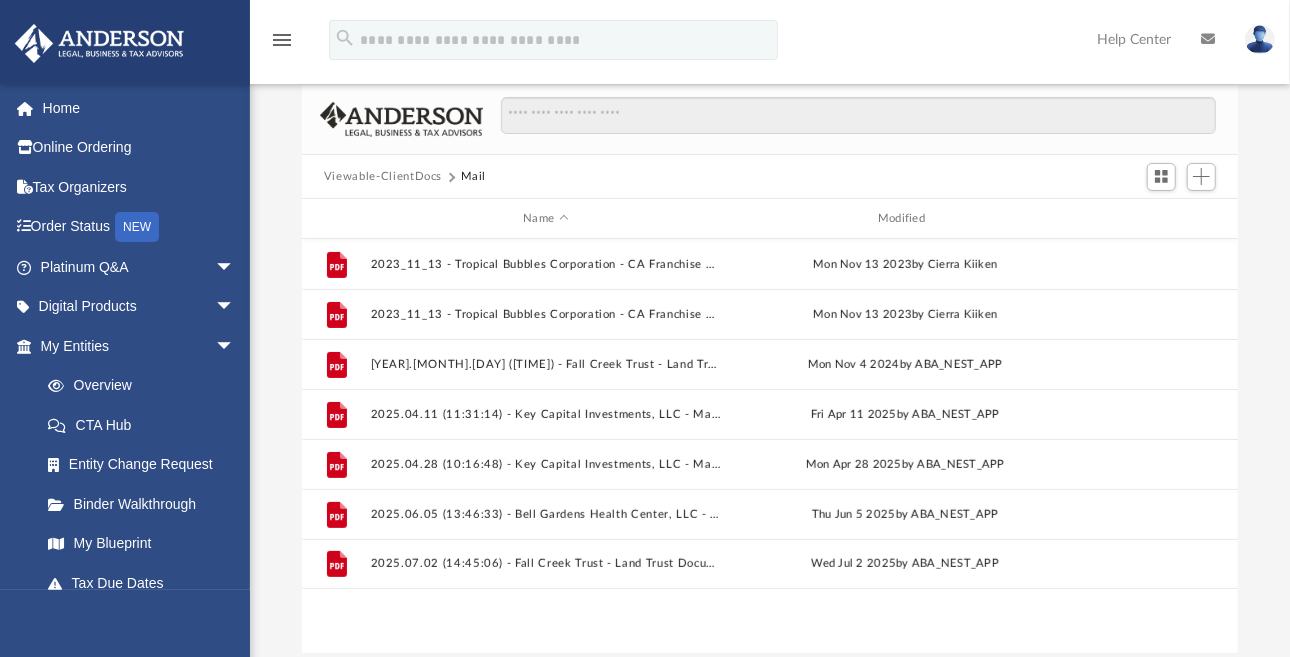 click on "Viewable-ClientDocs" at bounding box center (383, 177) 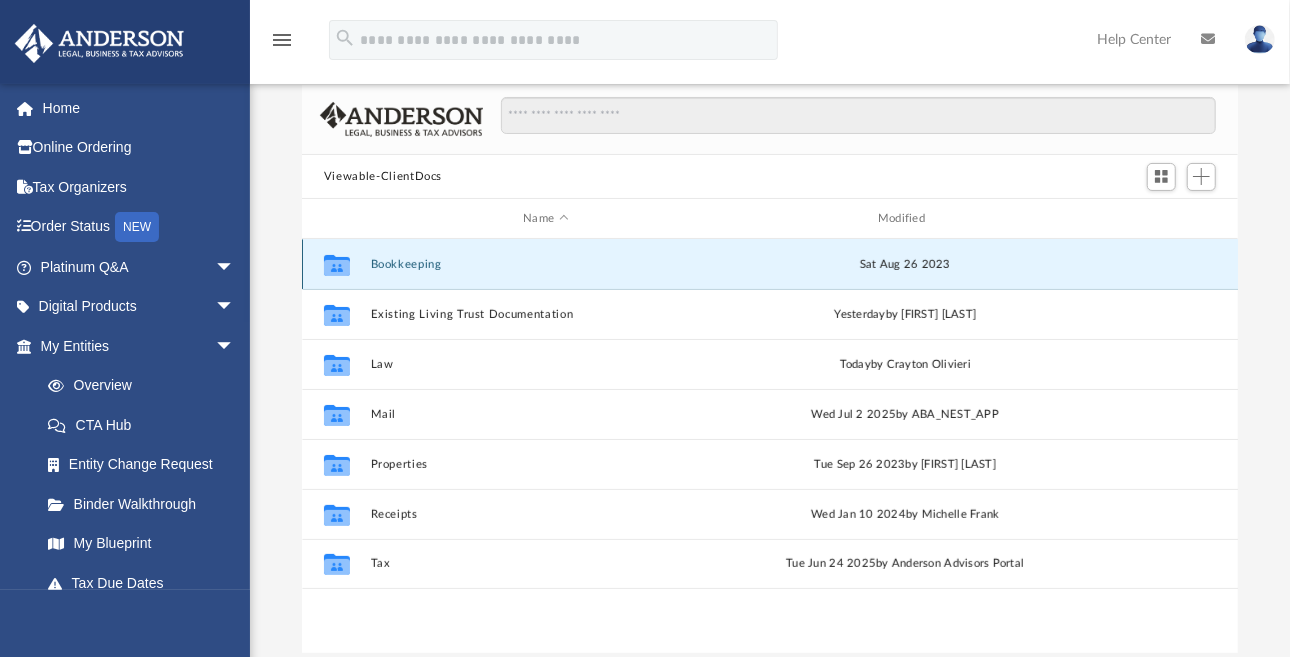 click on "Bookkeeping" at bounding box center [546, 264] 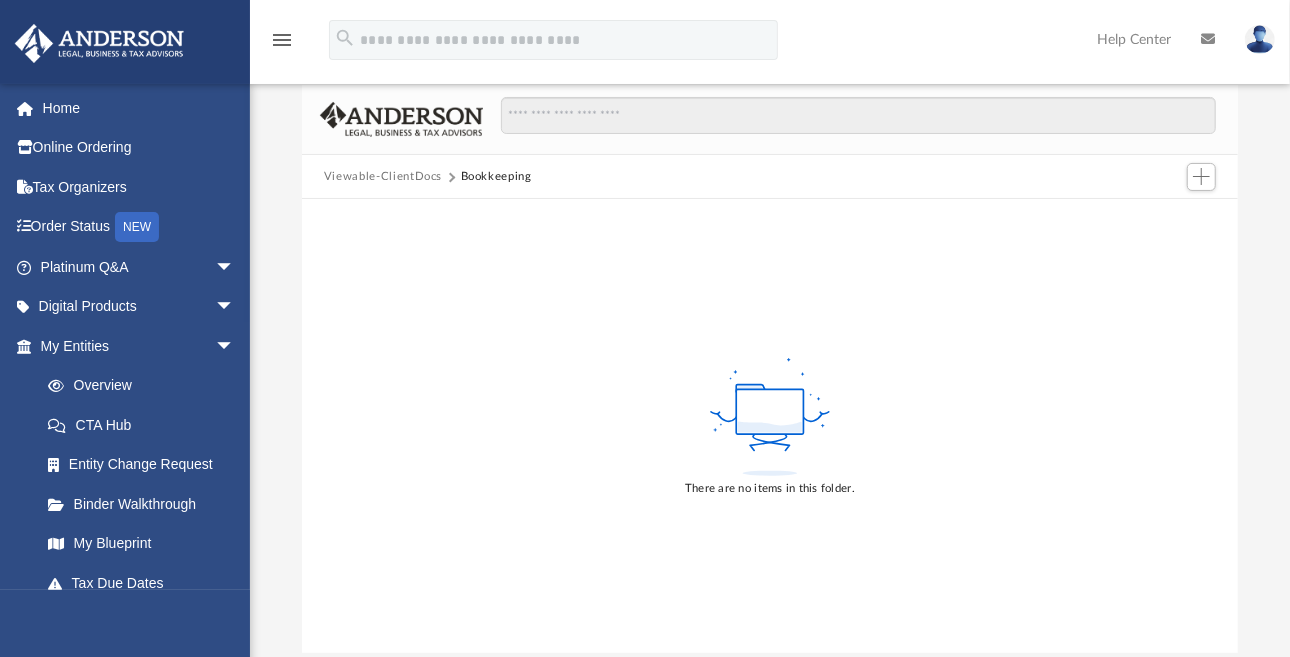 click on "Viewable-ClientDocs" at bounding box center [383, 177] 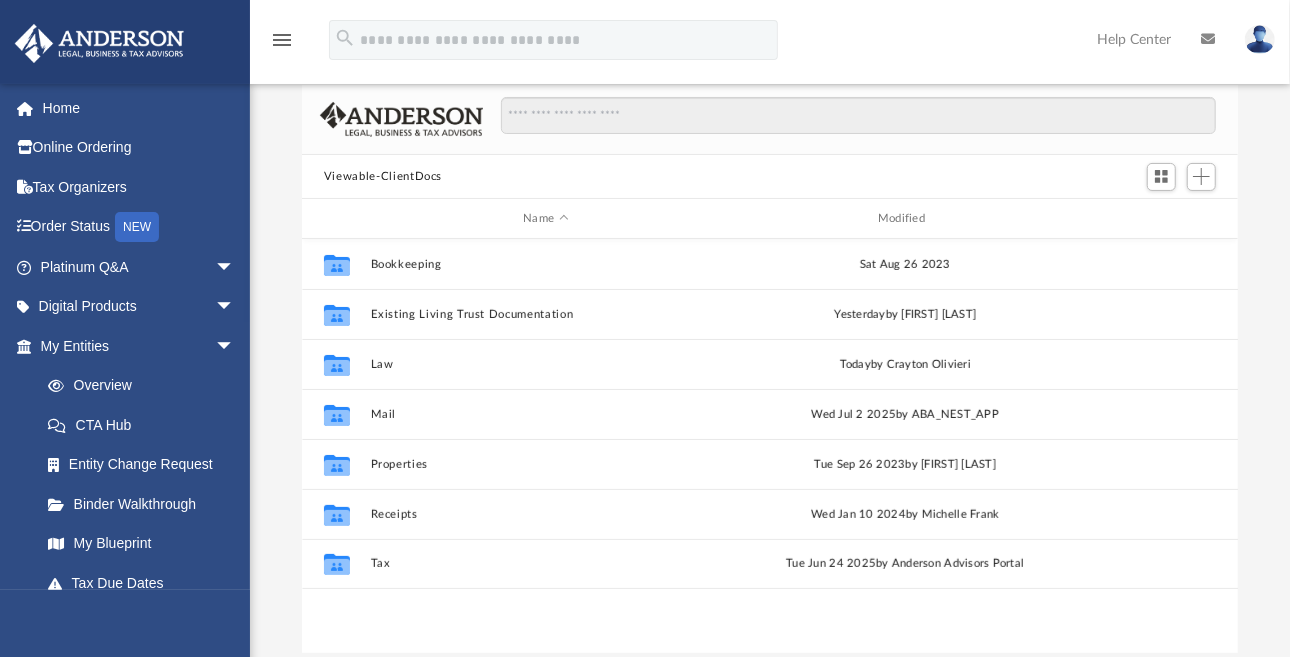 scroll, scrollTop: 16, scrollLeft: 16, axis: both 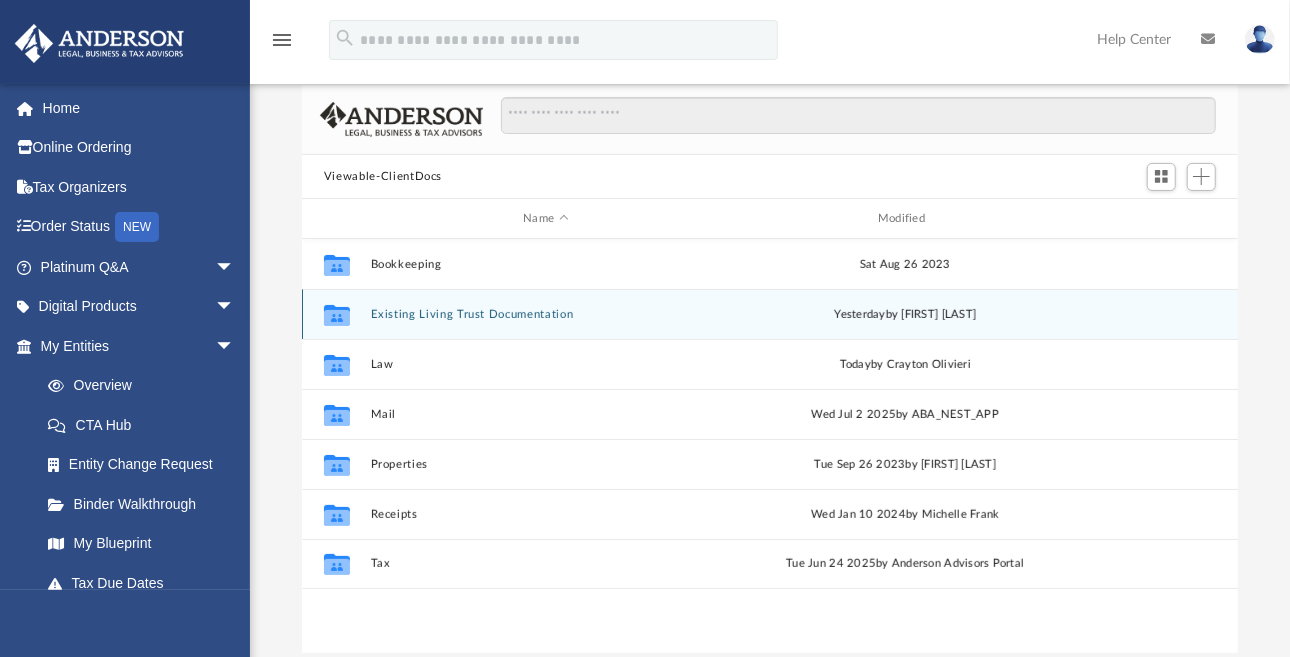 click on "Existing Living Trust Documentation" at bounding box center [546, 314] 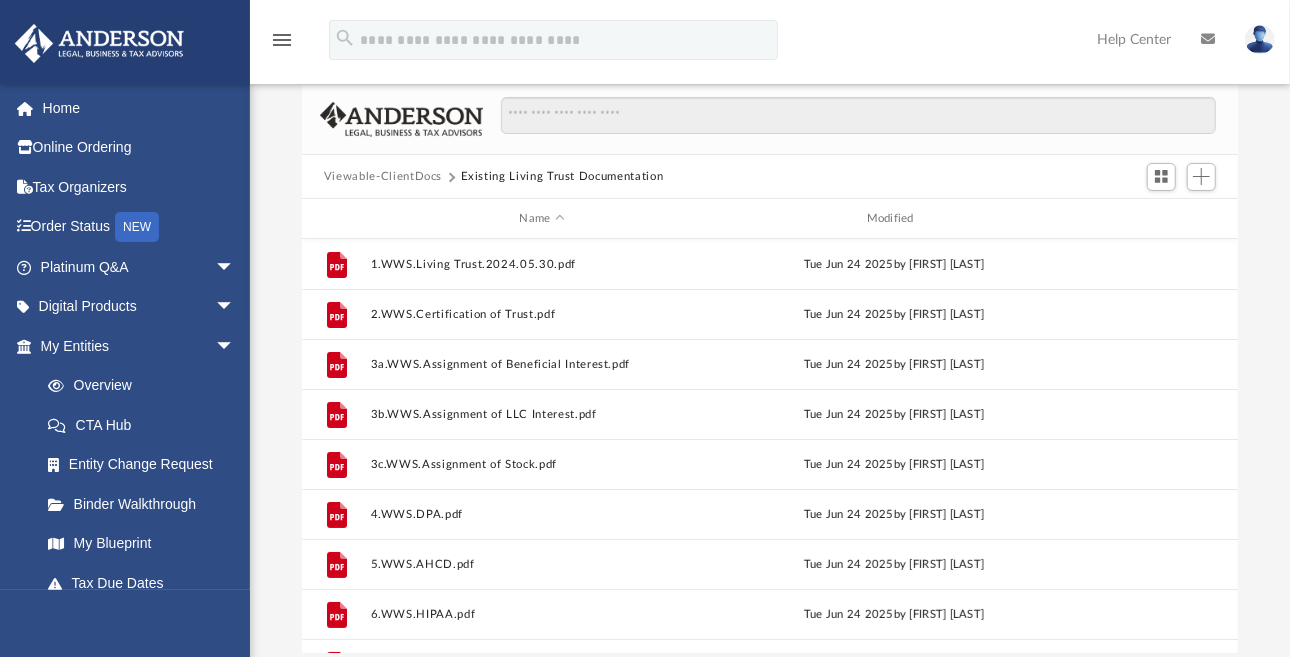 click on "Viewable-ClientDocs" at bounding box center (383, 177) 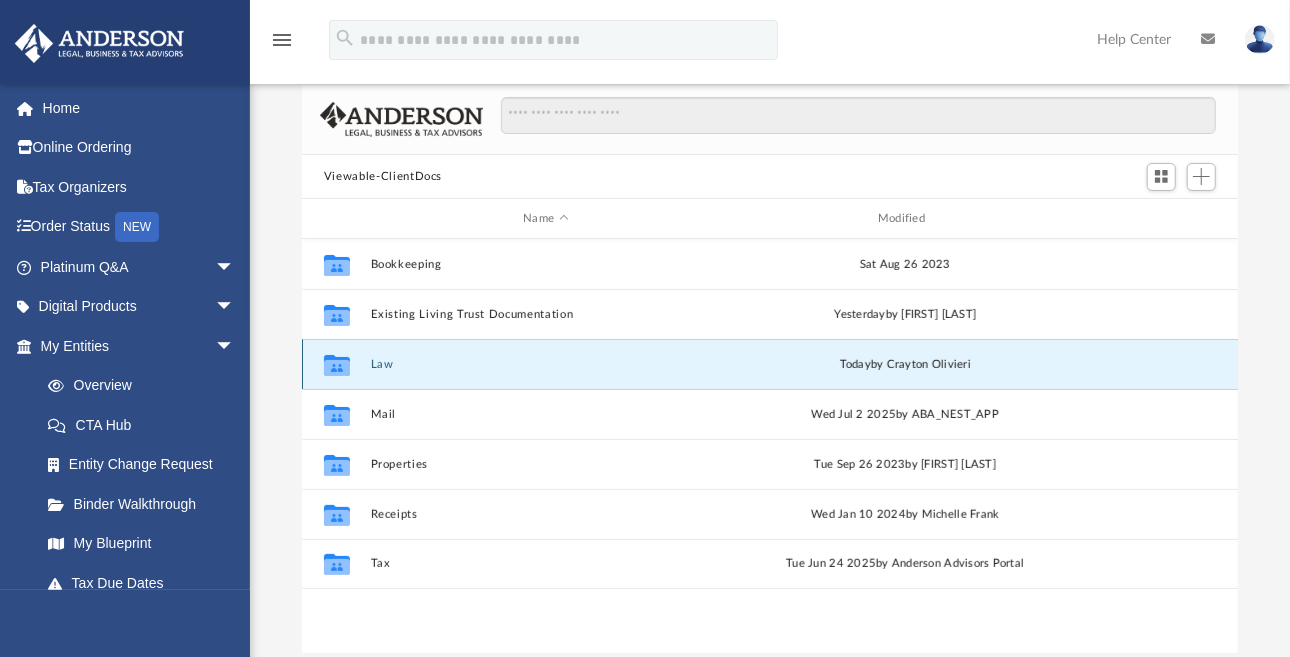 click on "Law" at bounding box center [546, 364] 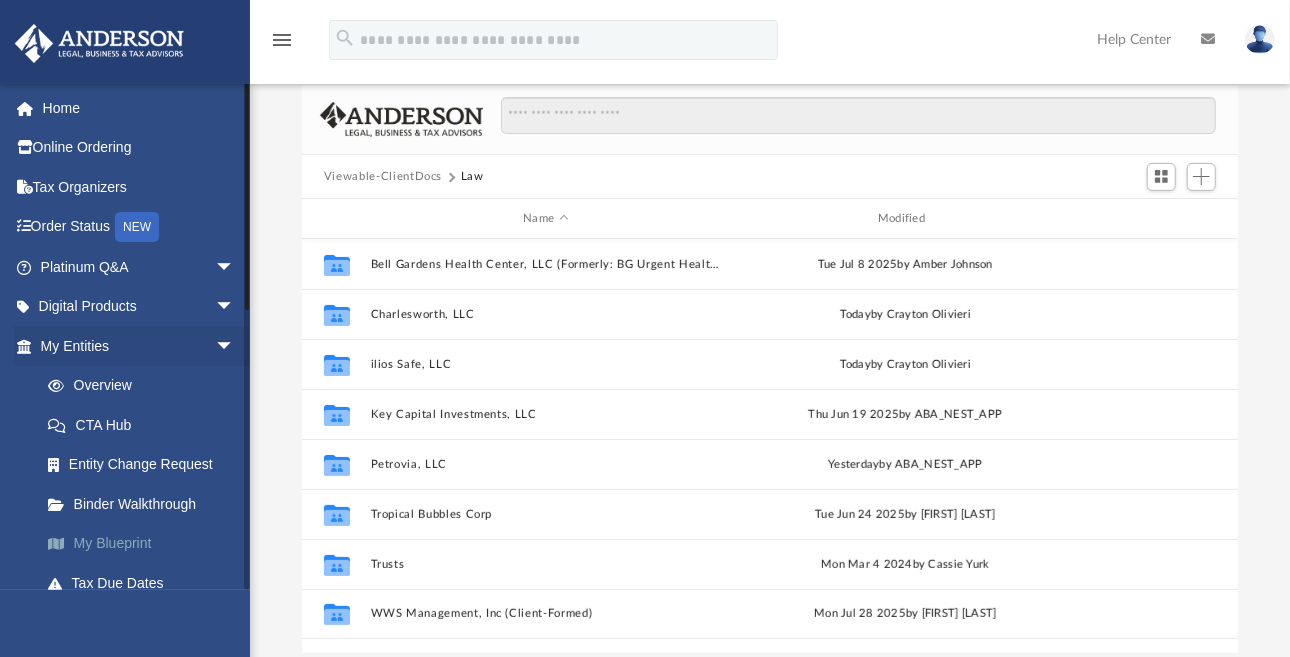 click on "My Blueprint" at bounding box center [146, 544] 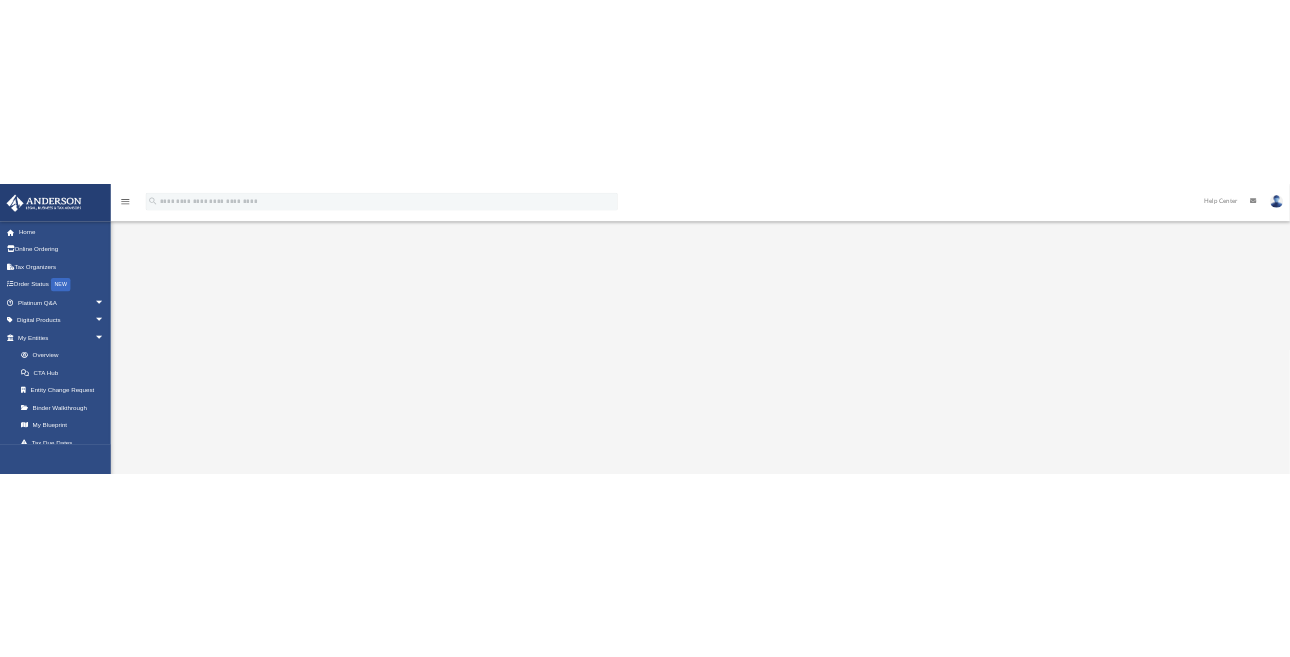 scroll, scrollTop: 135, scrollLeft: 0, axis: vertical 